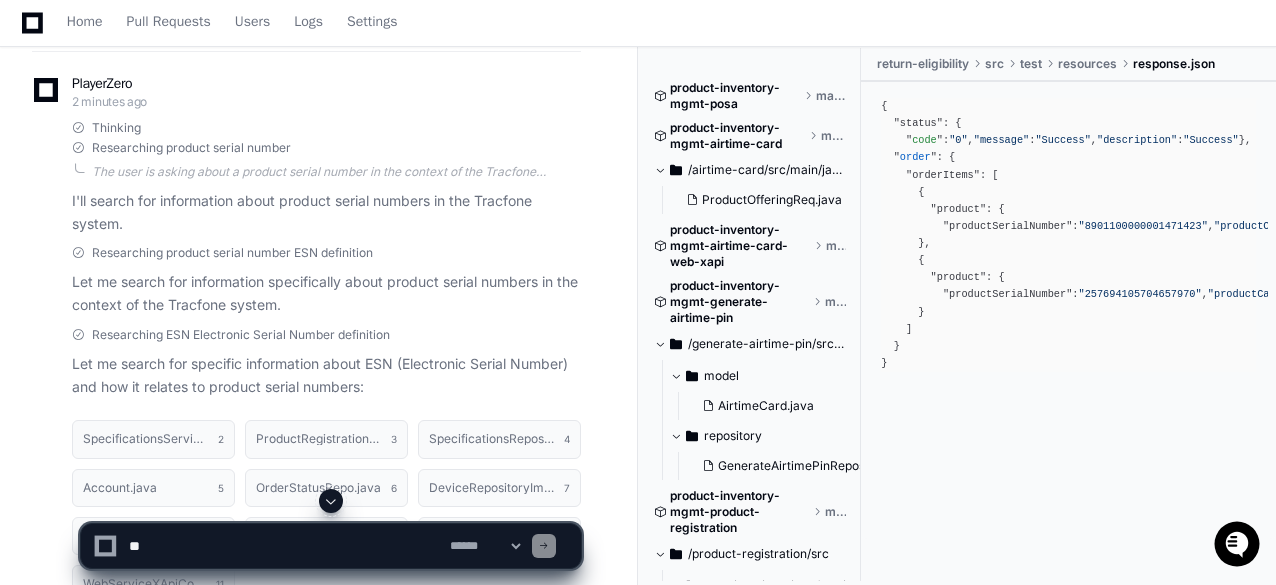 scroll, scrollTop: 100, scrollLeft: 0, axis: vertical 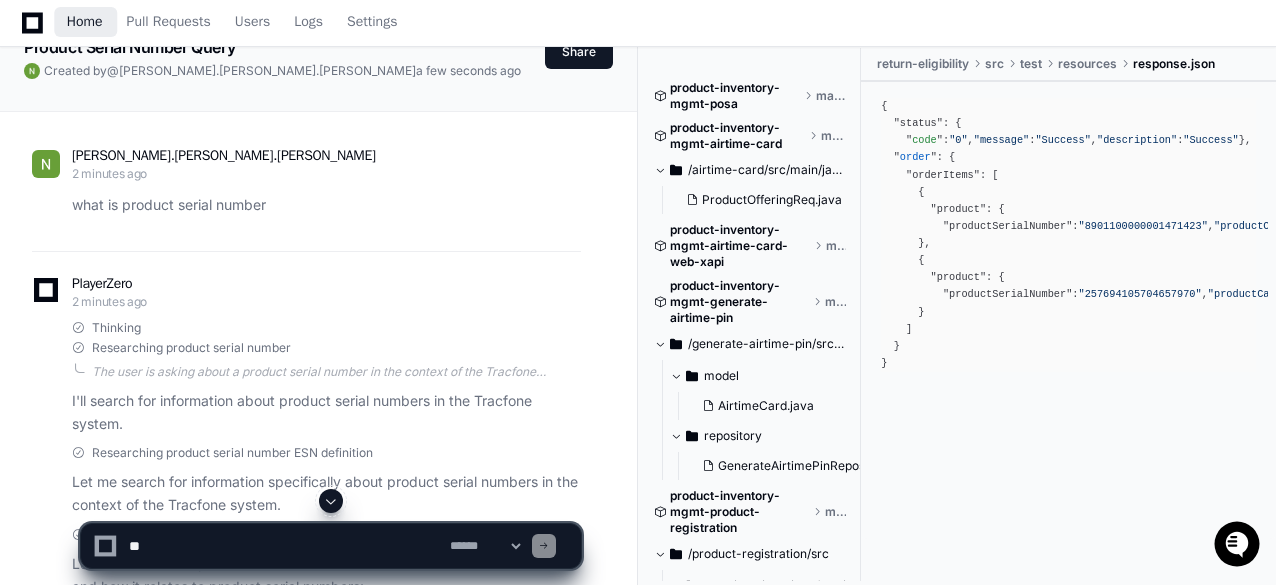click on "Home" at bounding box center [85, 22] 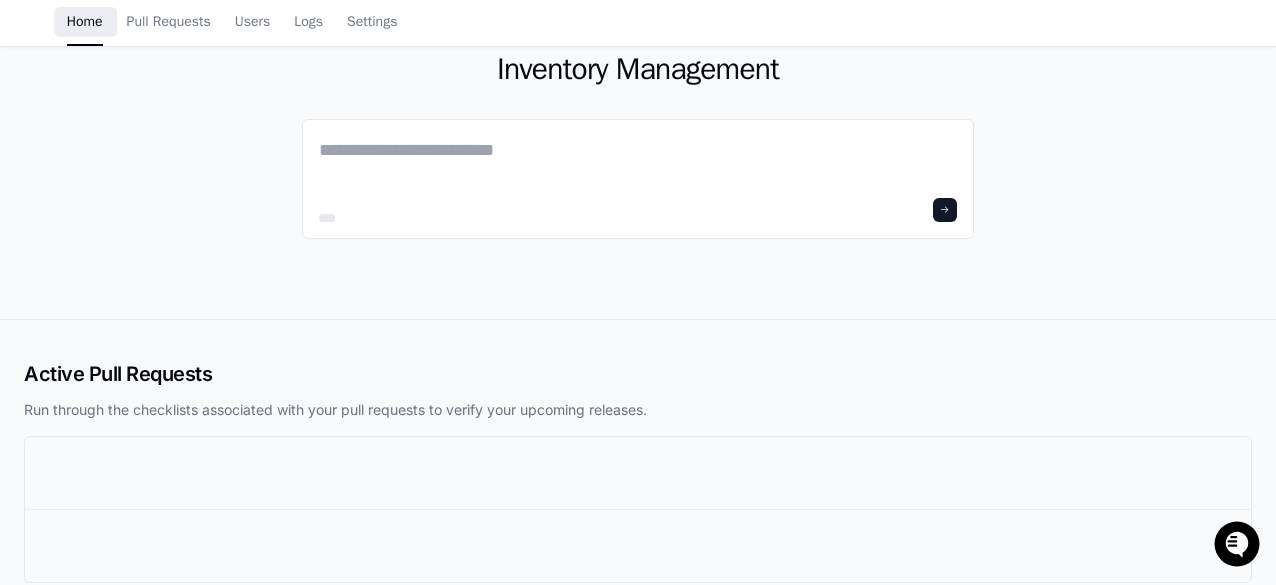 scroll, scrollTop: 0, scrollLeft: 0, axis: both 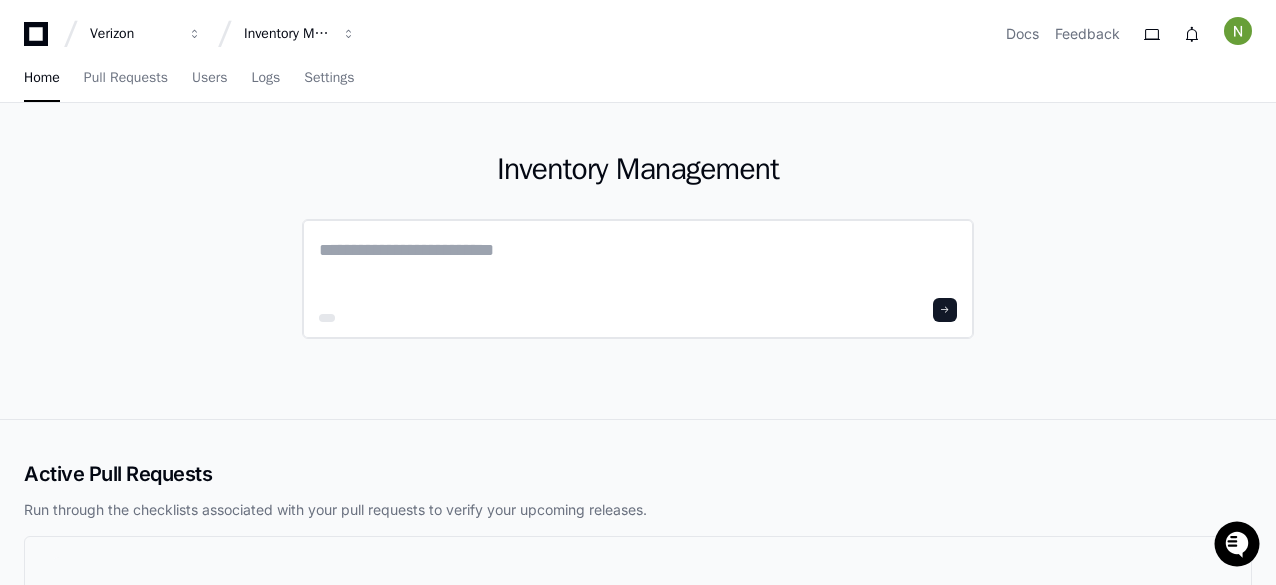 click 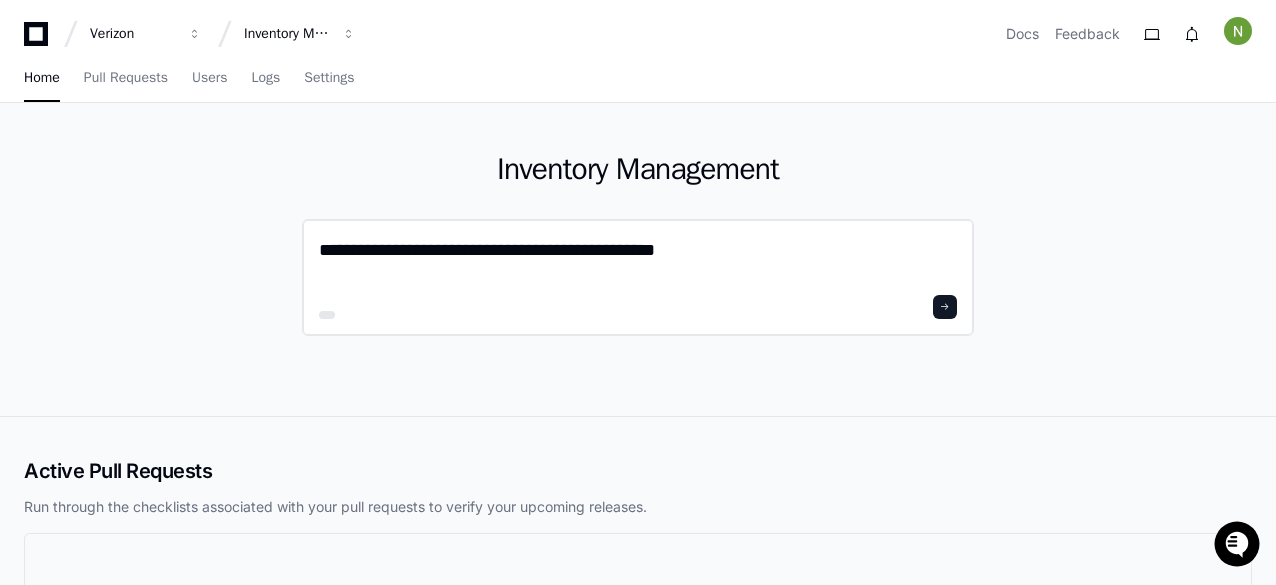 type on "**********" 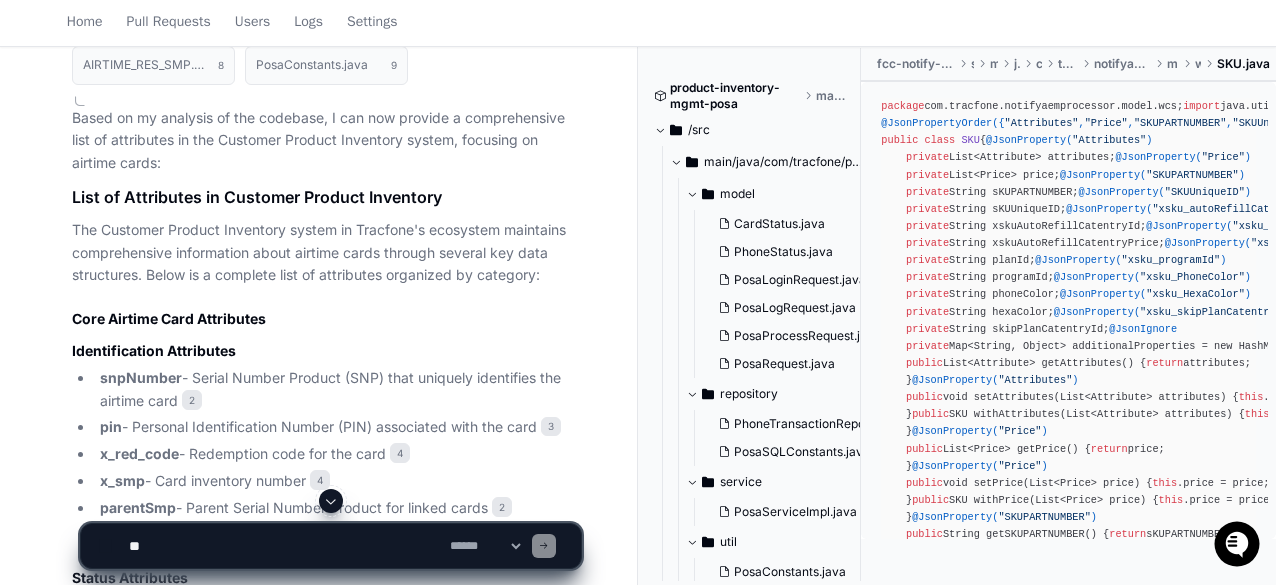 scroll, scrollTop: 1347, scrollLeft: 0, axis: vertical 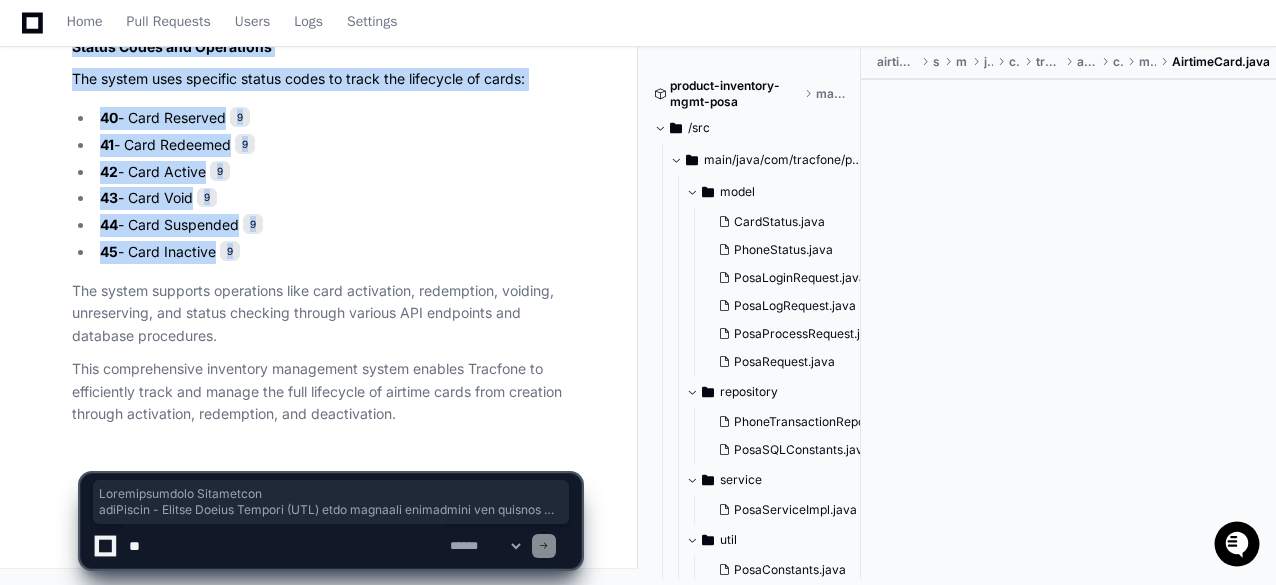 drag, startPoint x: 70, startPoint y: 151, endPoint x: 256, endPoint y: 259, distance: 215.08138 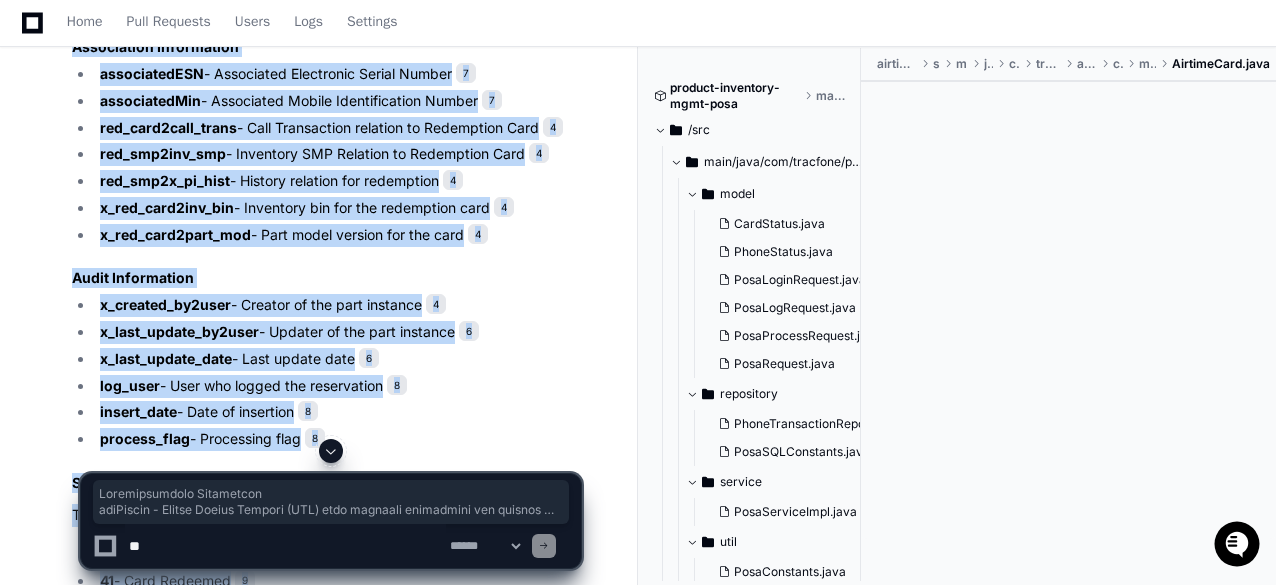 scroll, scrollTop: 3112, scrollLeft: 0, axis: vertical 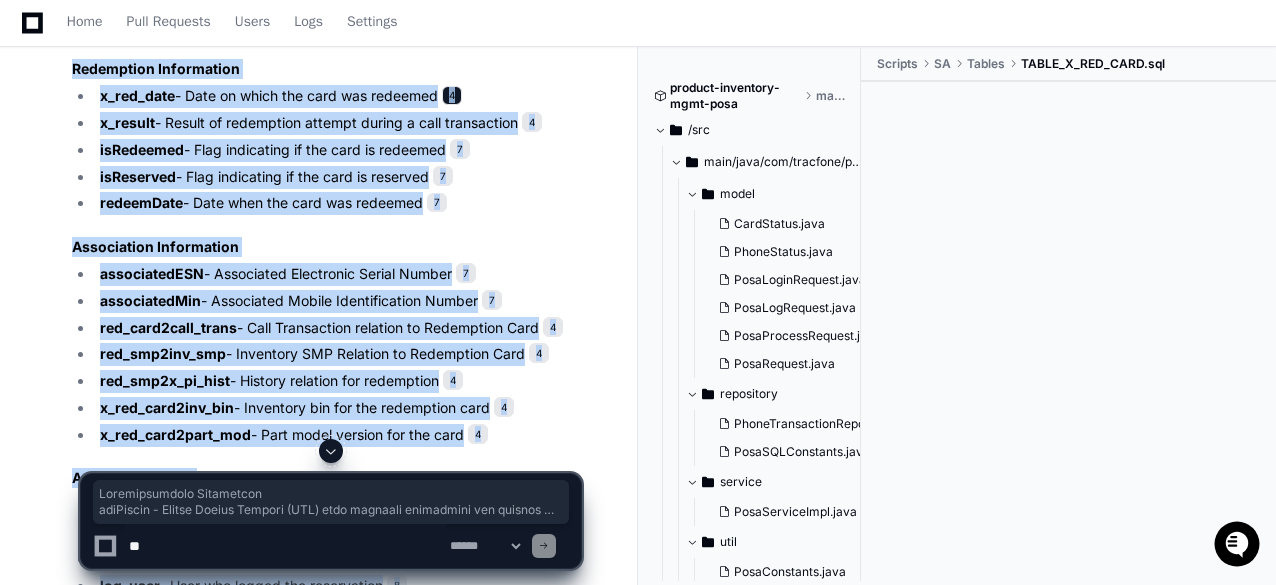 click on "4" 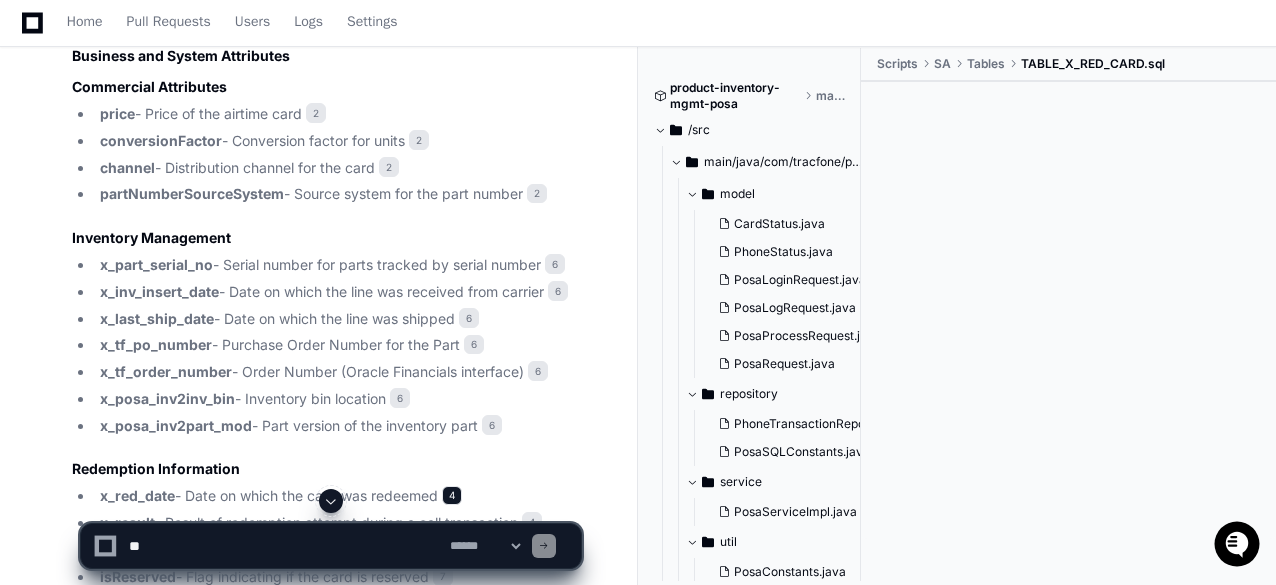 scroll, scrollTop: 2512, scrollLeft: 0, axis: vertical 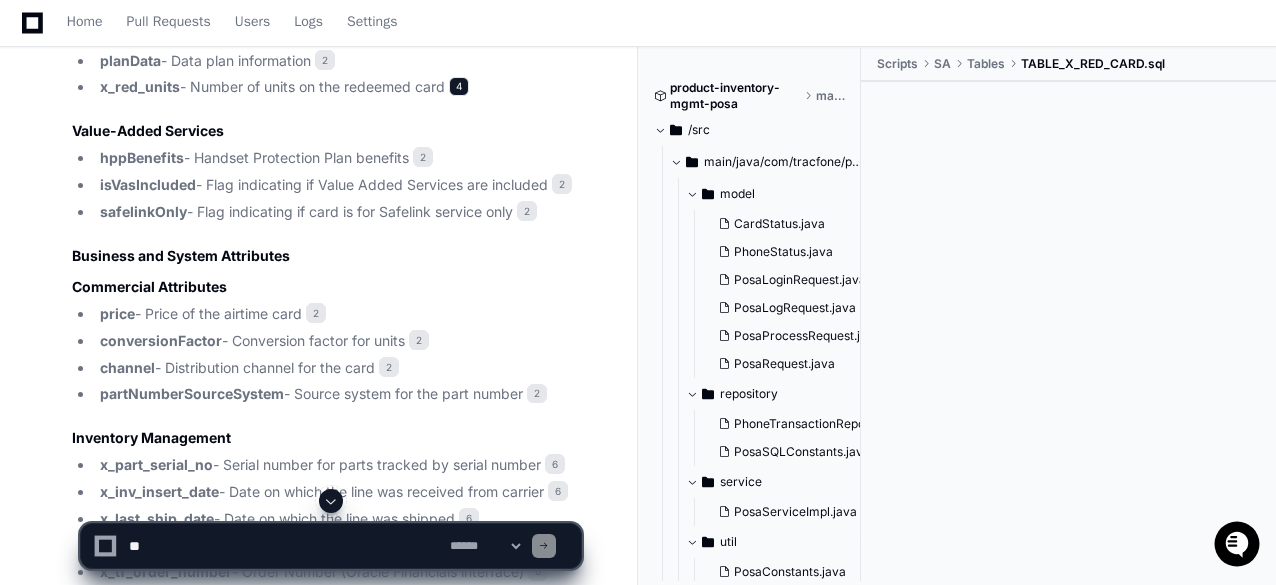 click on "4" 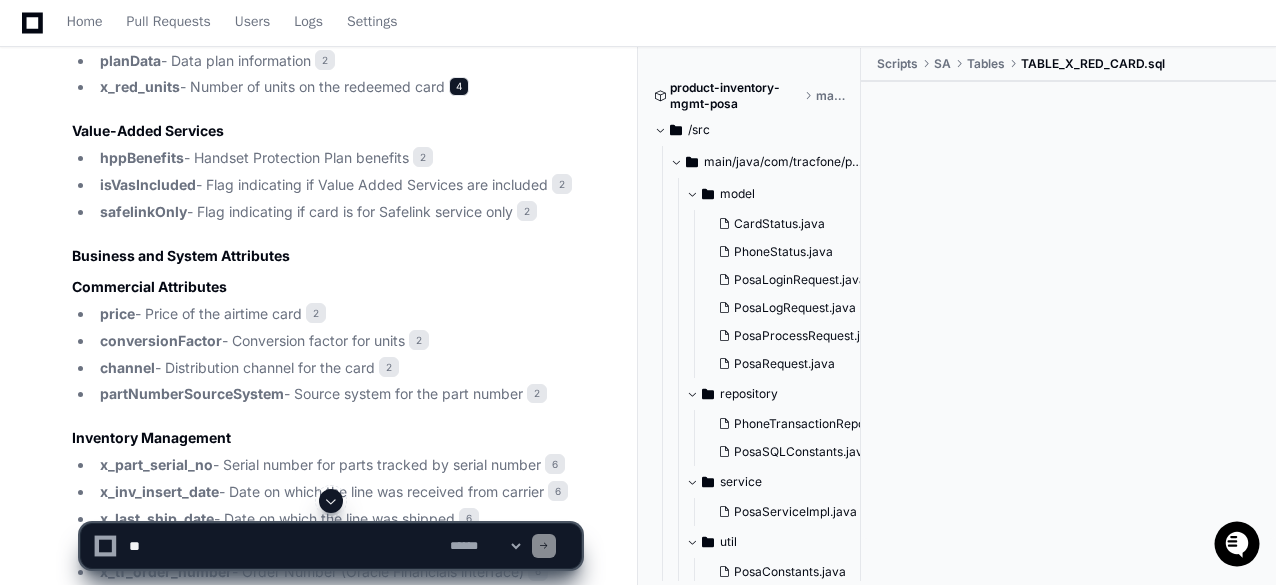 click on "4" 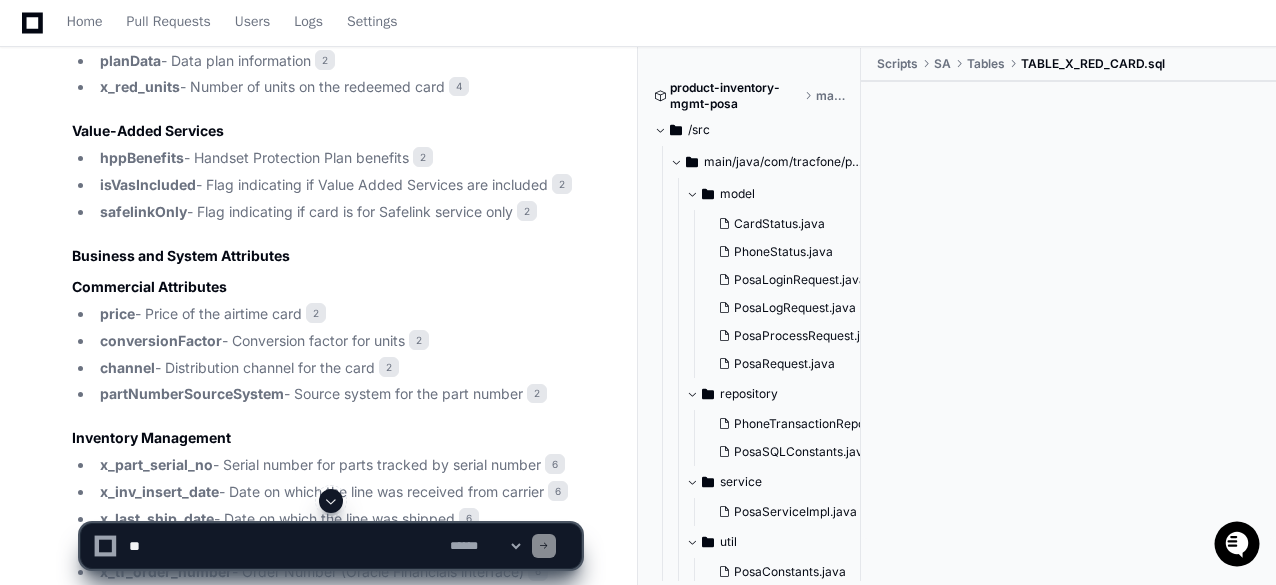 scroll, scrollTop: 2212, scrollLeft: 0, axis: vertical 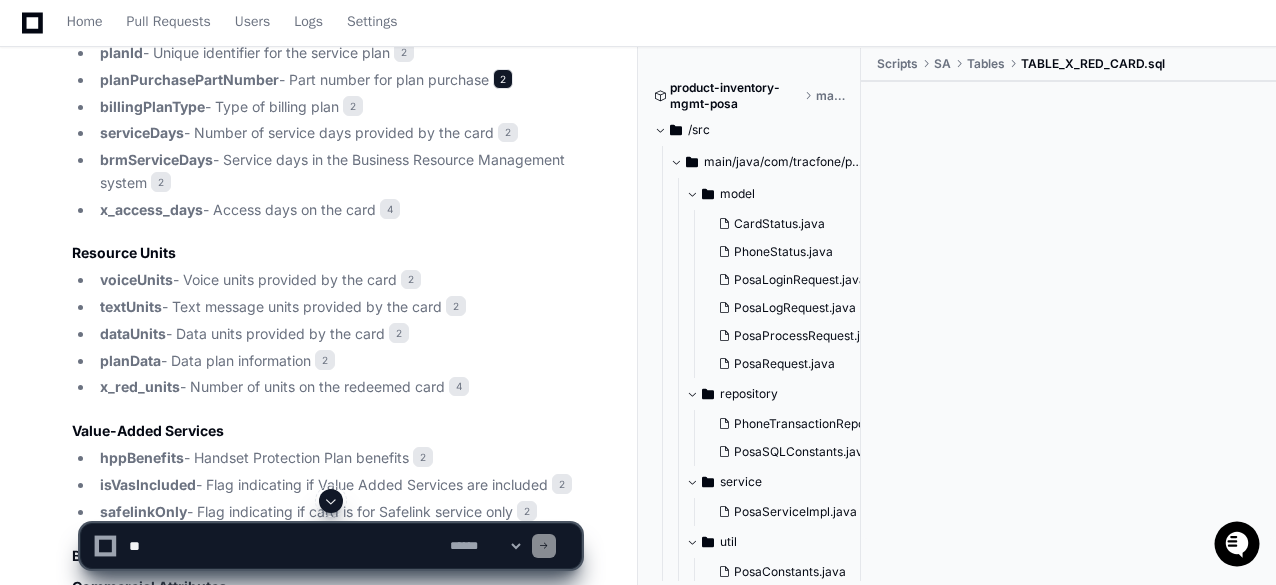 click on "2" 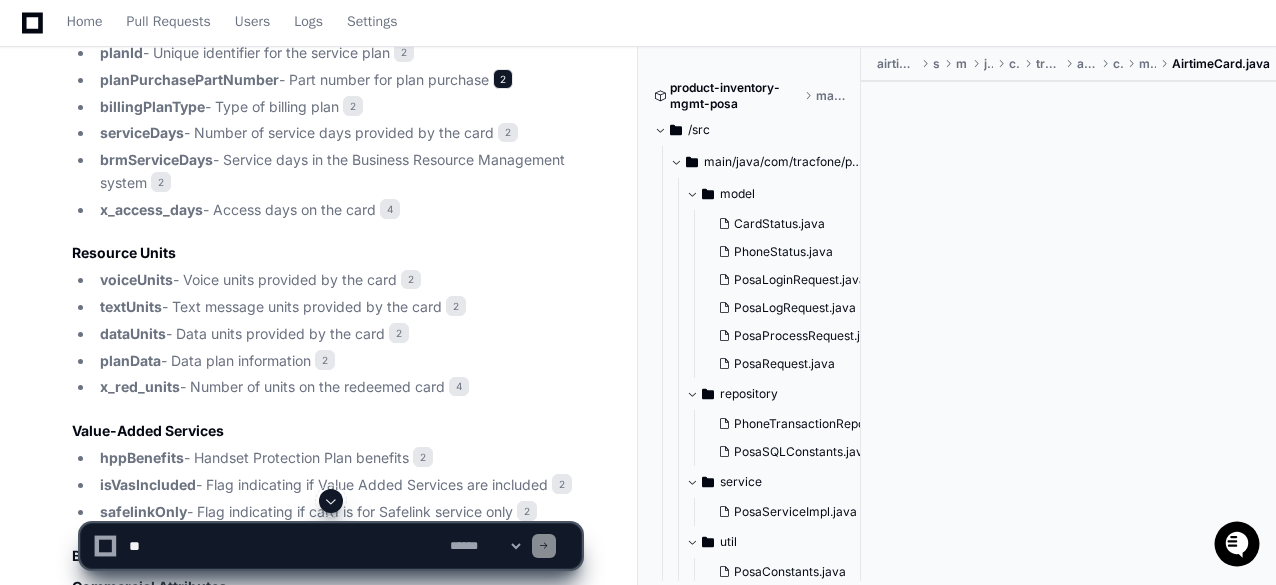 click on "2" 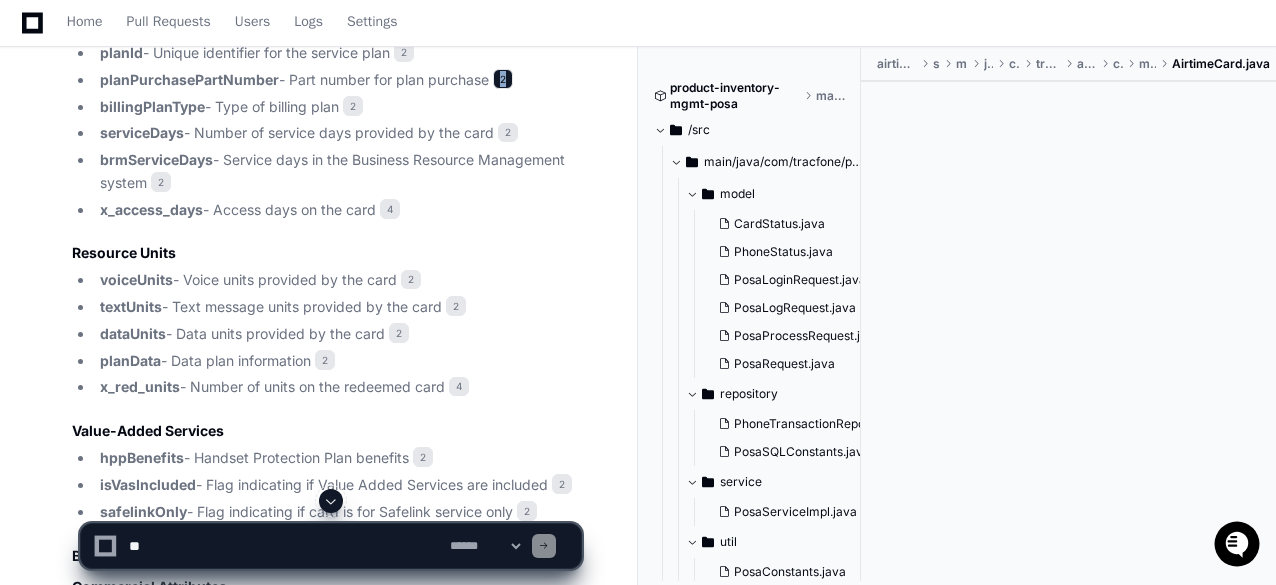 click on "2" 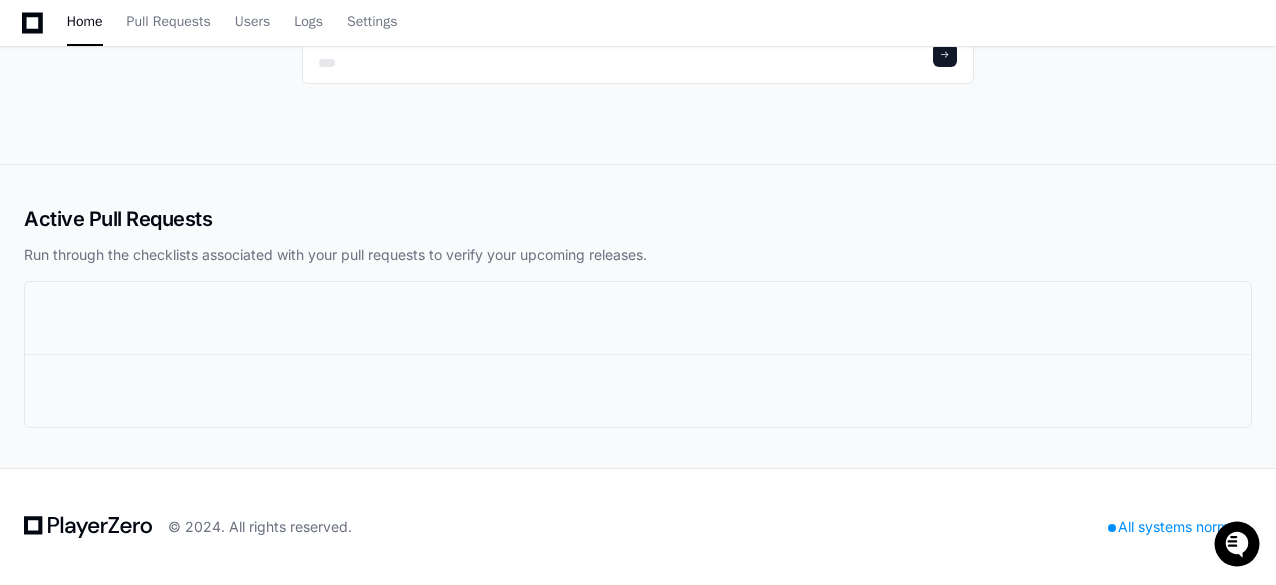 scroll, scrollTop: 0, scrollLeft: 0, axis: both 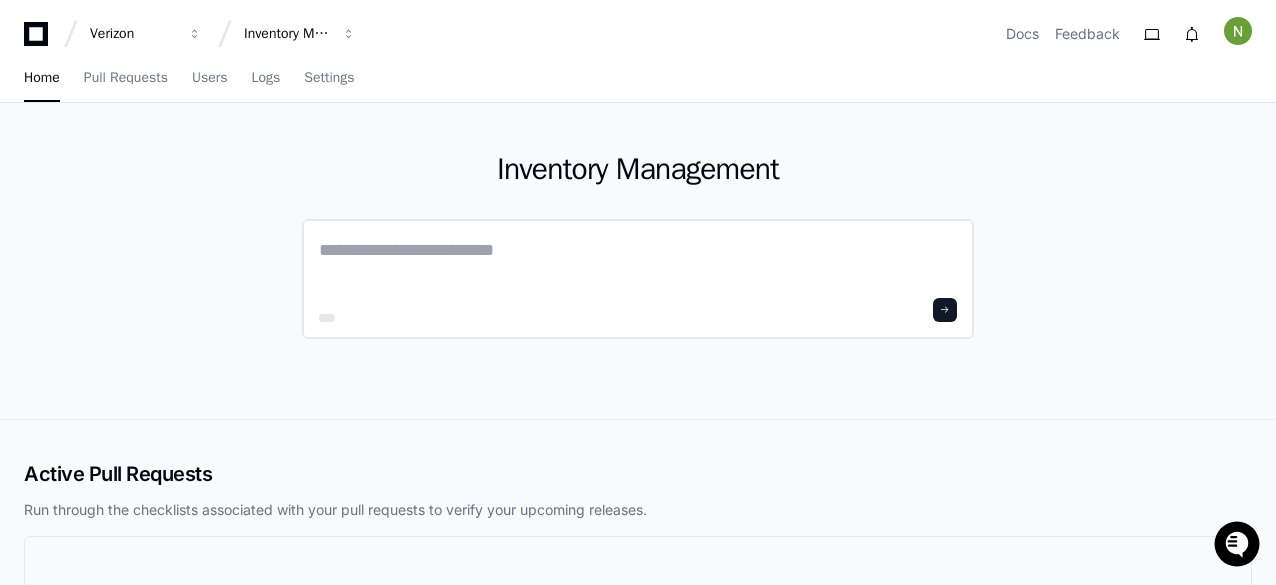 click 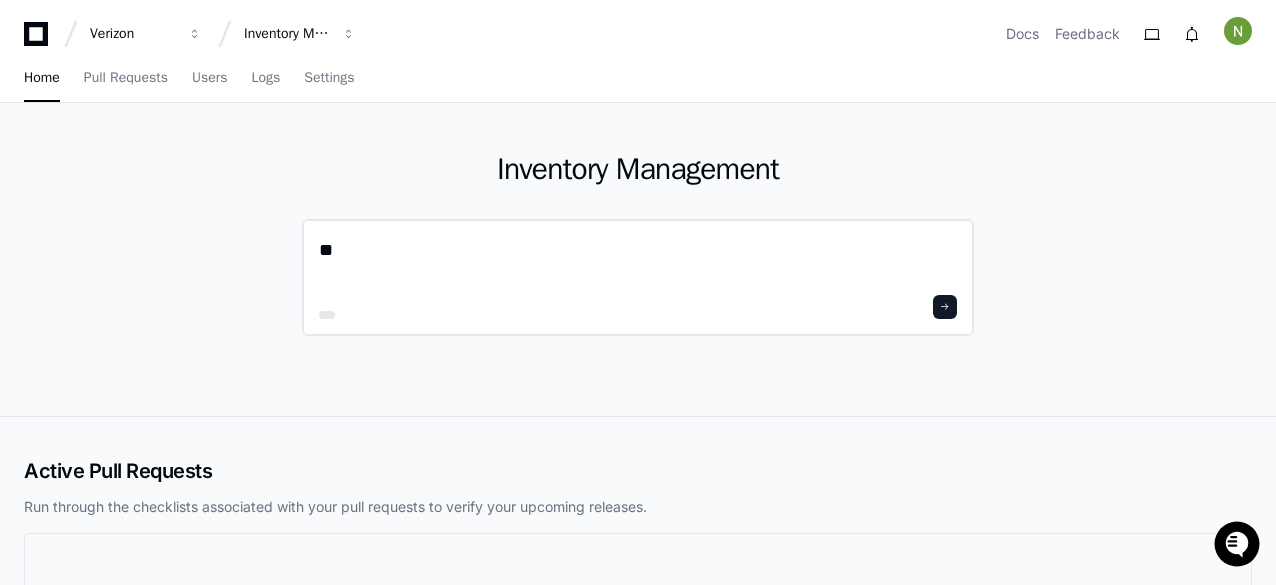 type on "*" 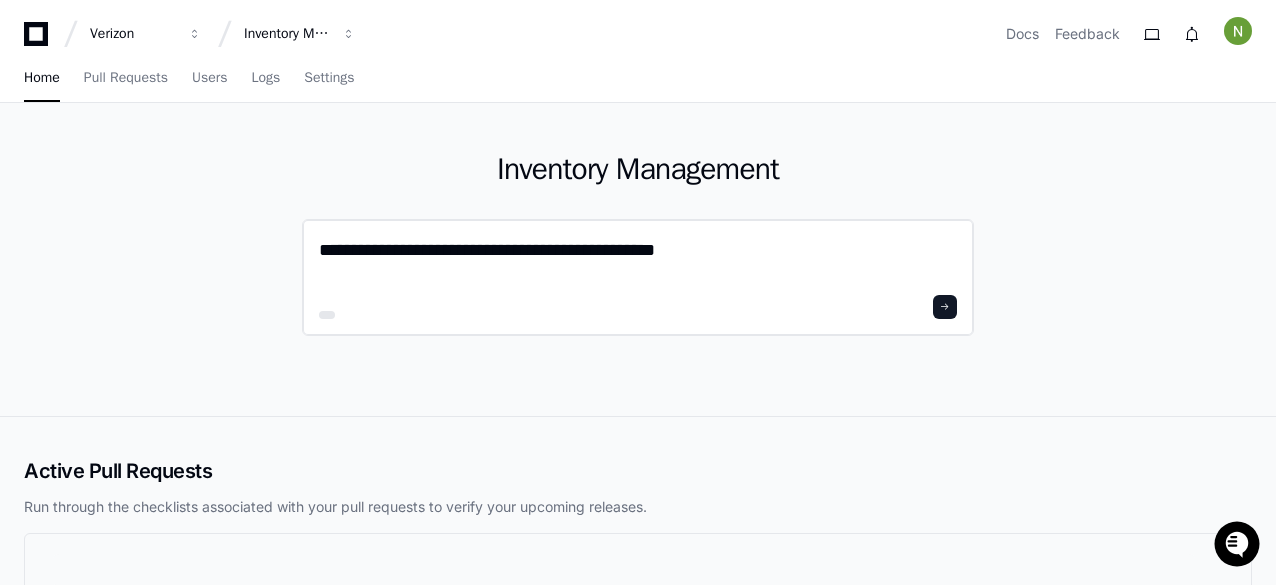 type on "**********" 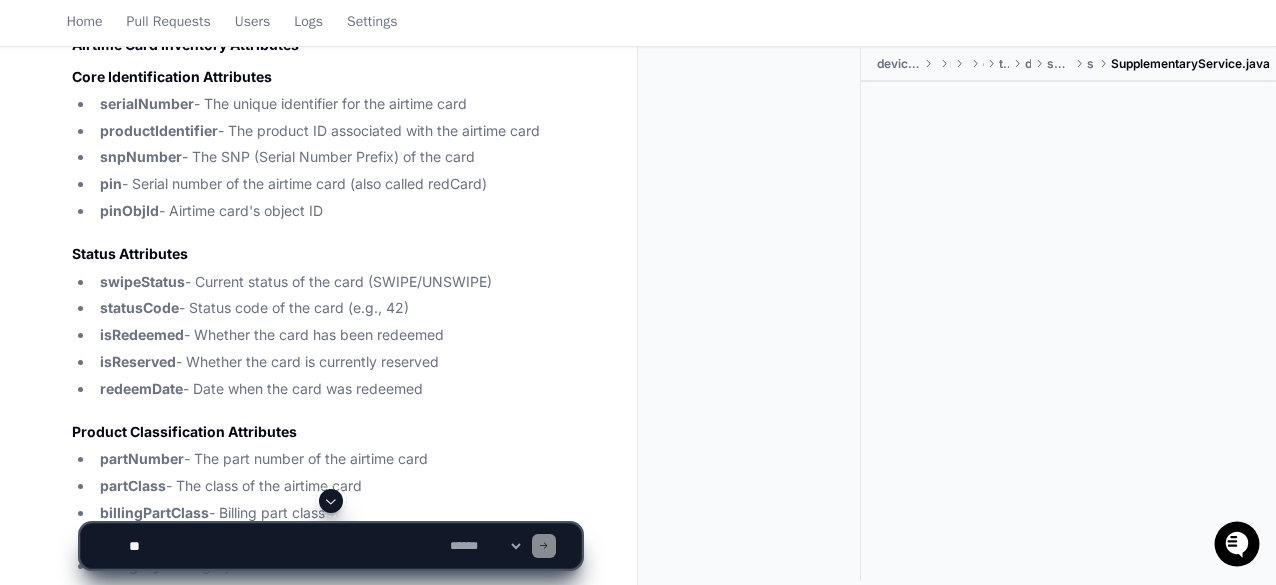 scroll, scrollTop: 876, scrollLeft: 0, axis: vertical 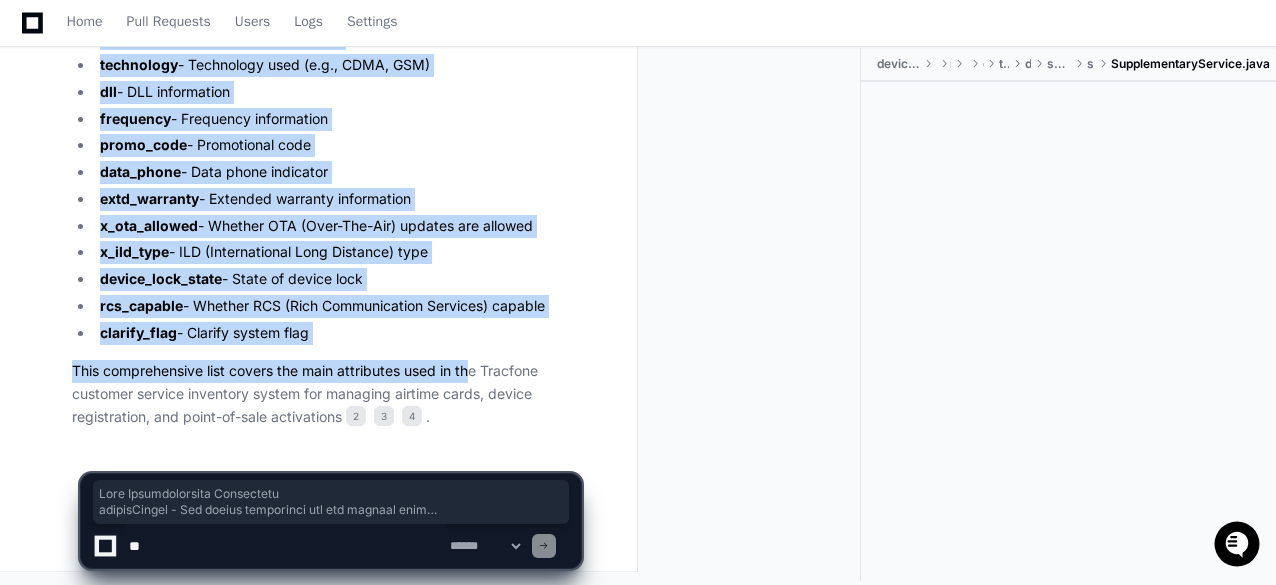 drag, startPoint x: 75, startPoint y: 173, endPoint x: 328, endPoint y: 318, distance: 291.6059 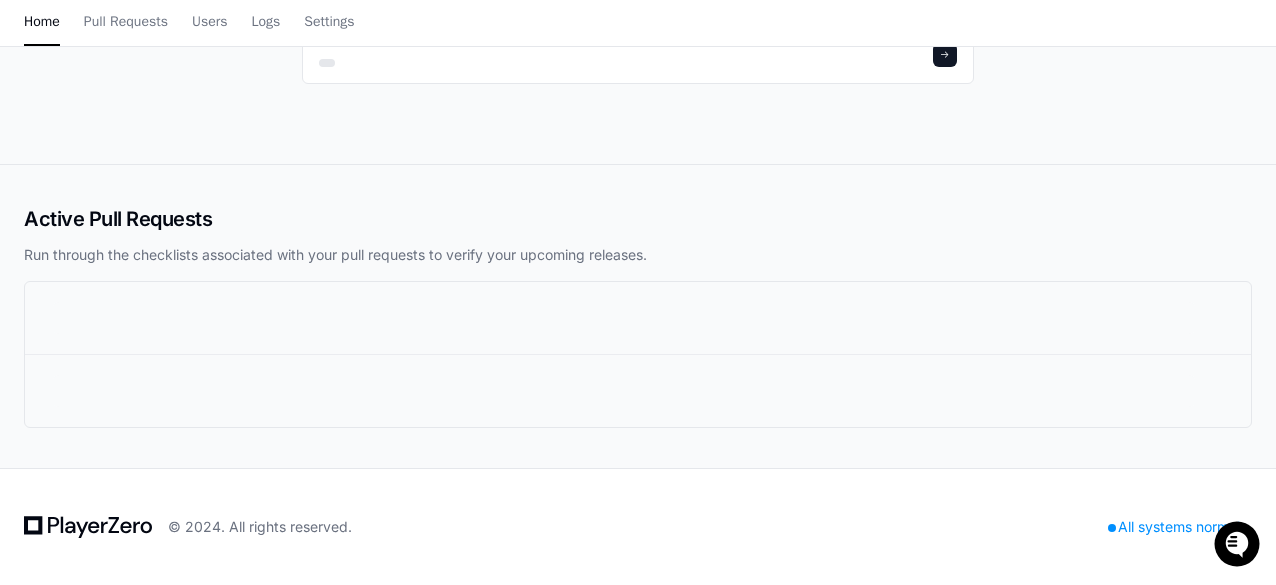 scroll, scrollTop: 0, scrollLeft: 0, axis: both 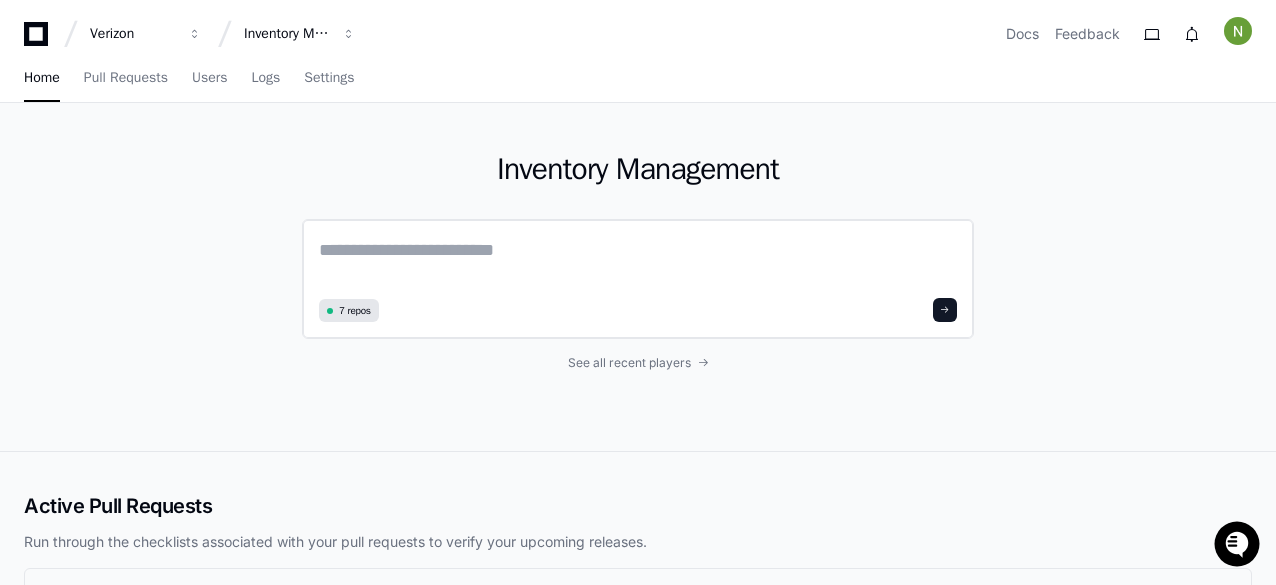 click 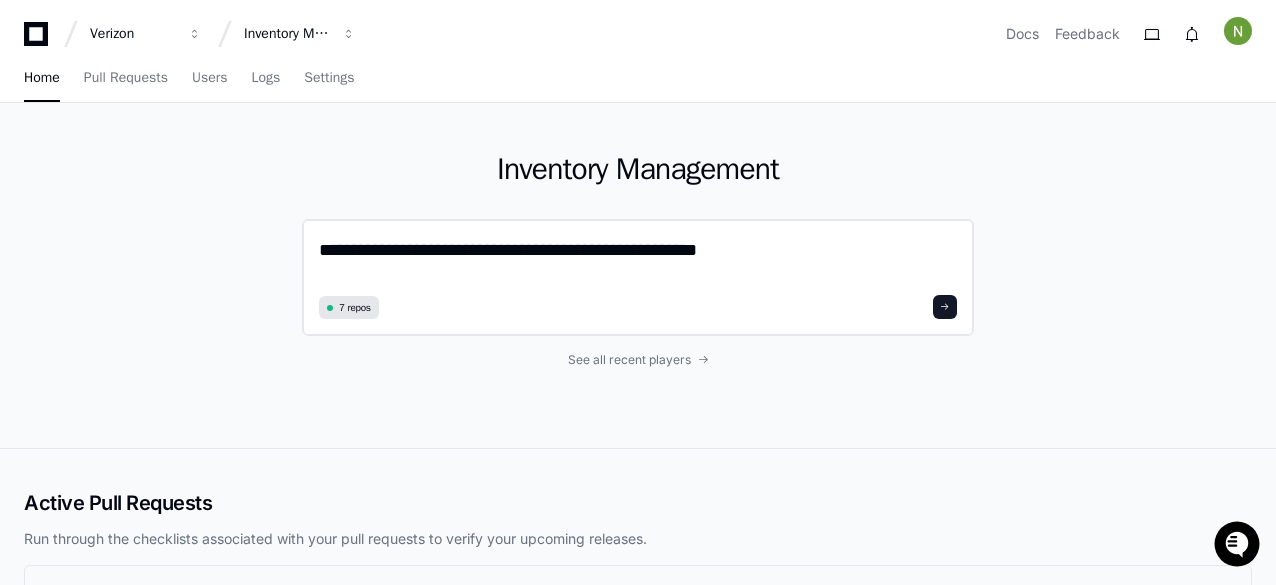 type on "**********" 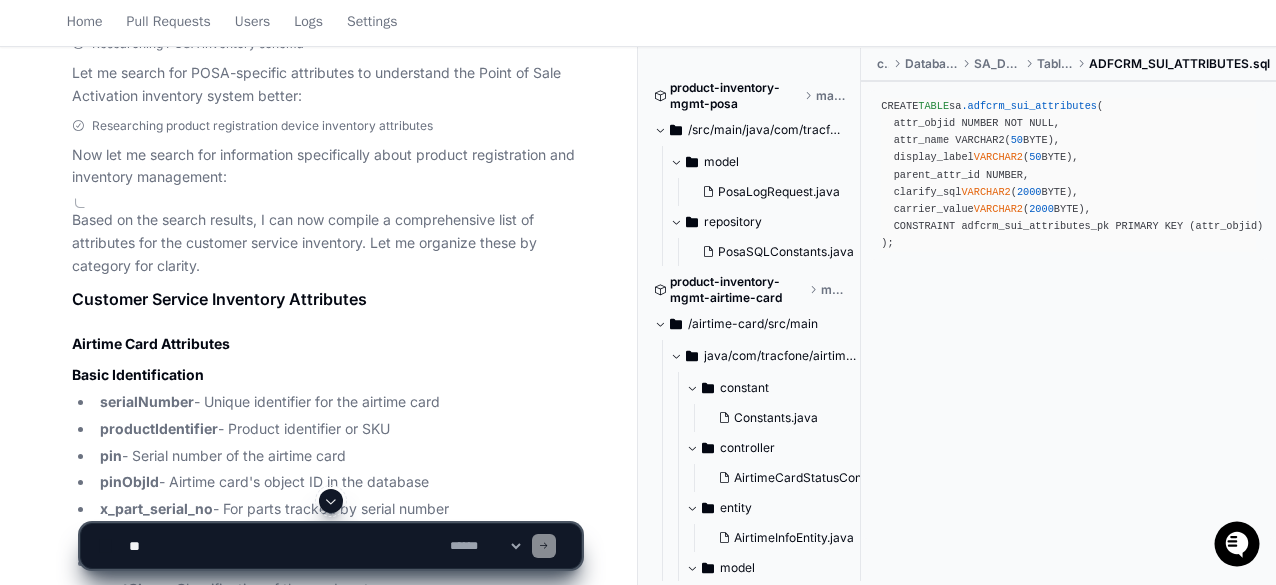 scroll, scrollTop: 795, scrollLeft: 0, axis: vertical 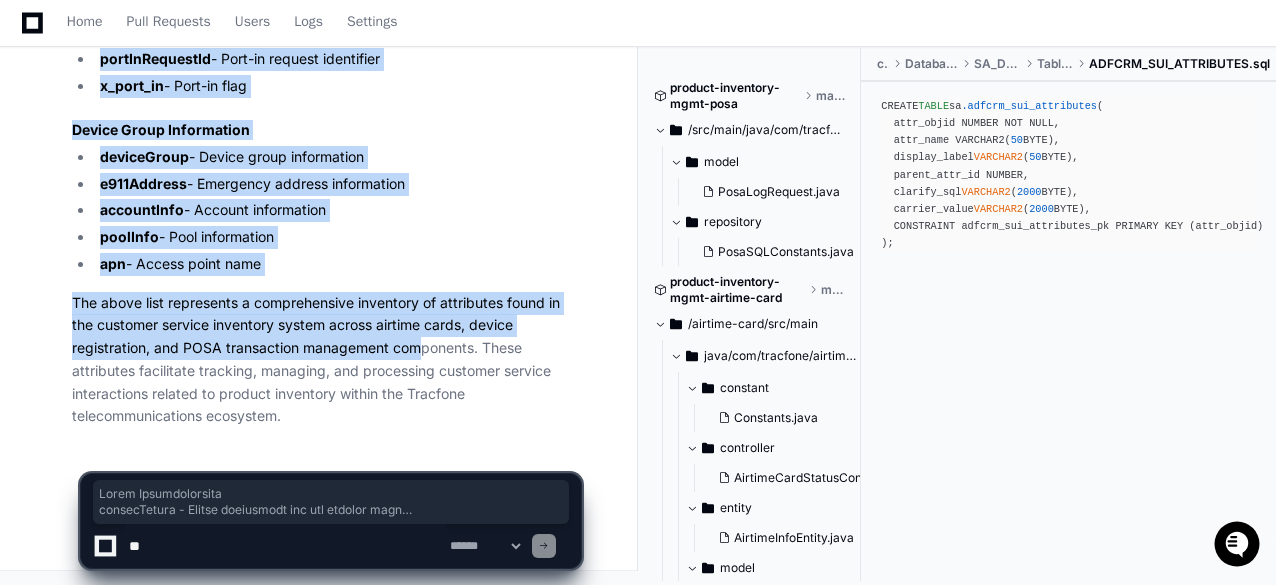 drag, startPoint x: 73, startPoint y: 271, endPoint x: 275, endPoint y: 254, distance: 202.71408 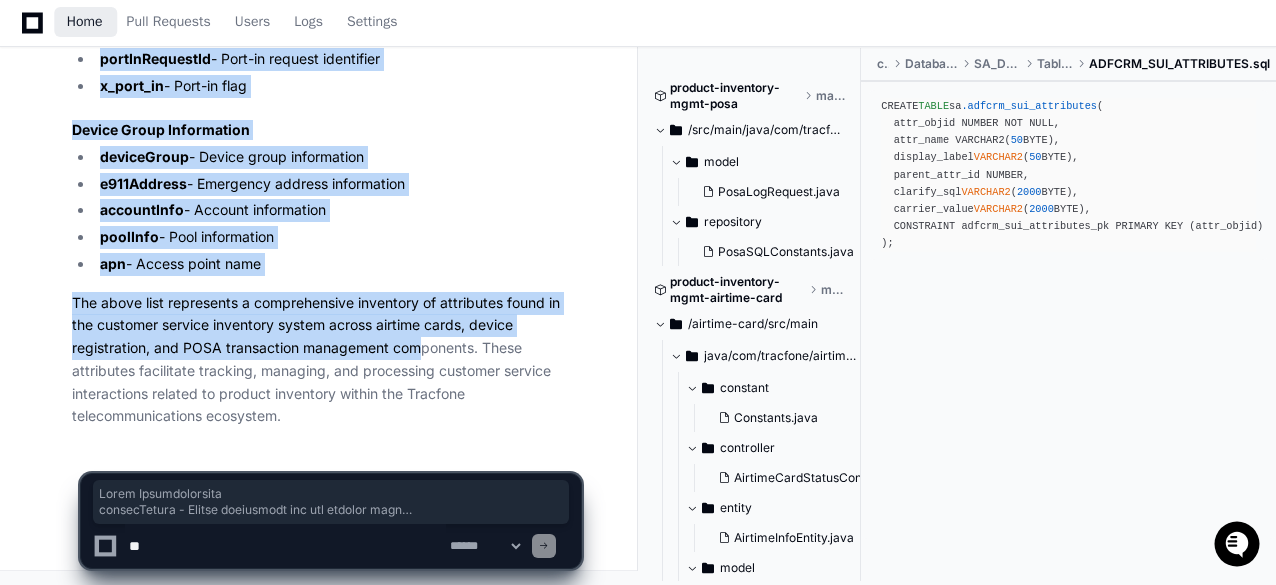 click on "Home" at bounding box center (85, 22) 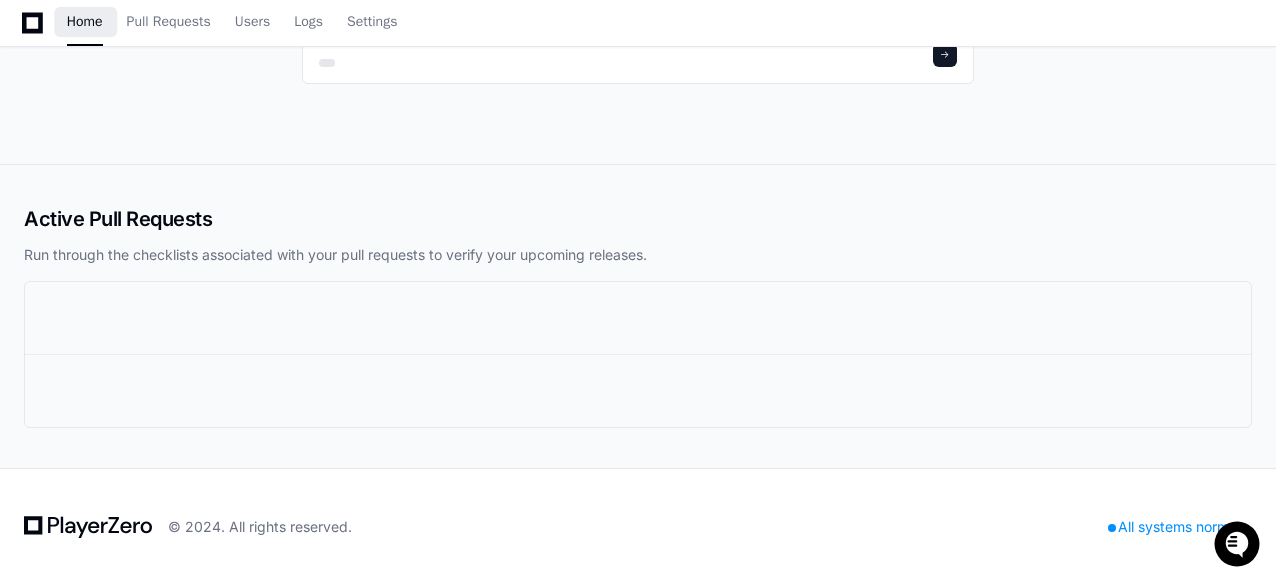 scroll, scrollTop: 0, scrollLeft: 0, axis: both 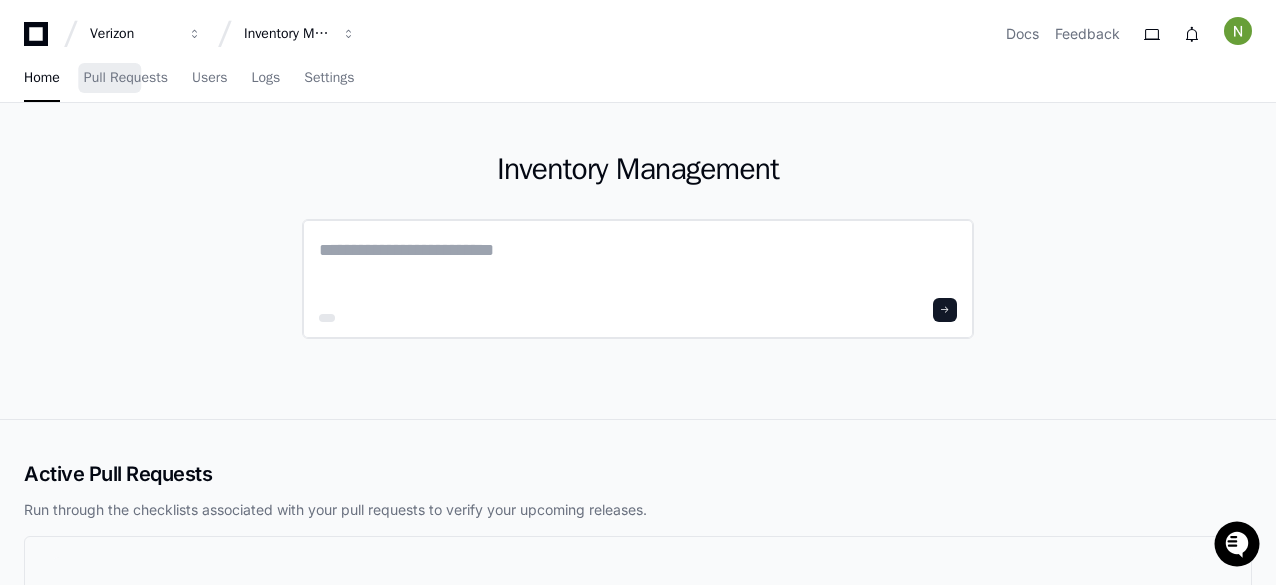 click 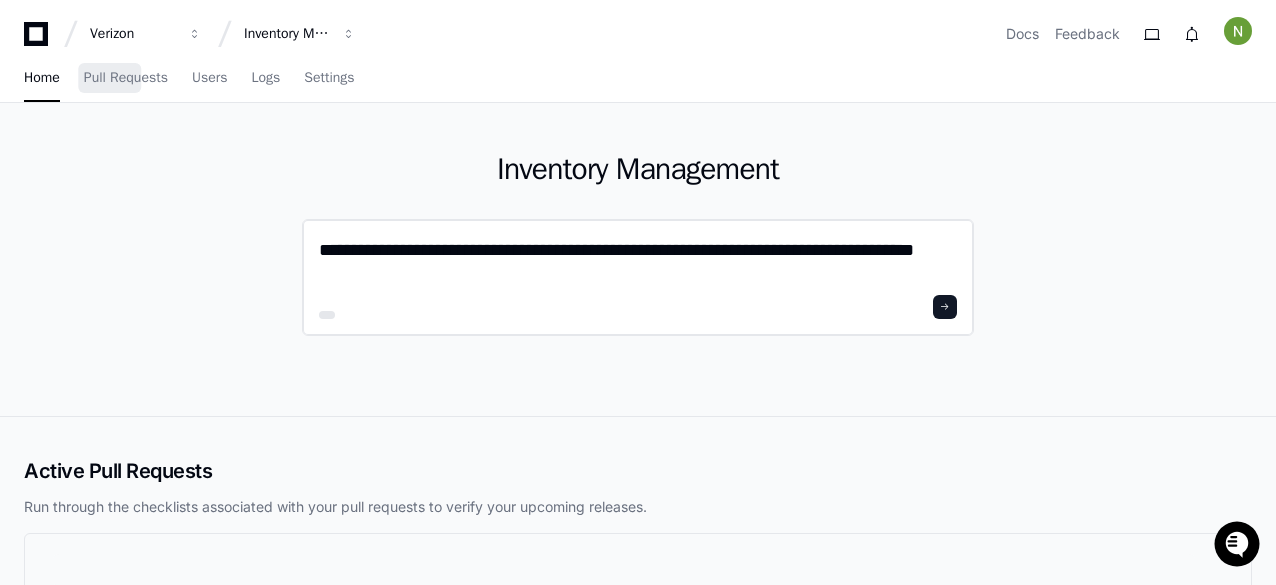scroll, scrollTop: 0, scrollLeft: 0, axis: both 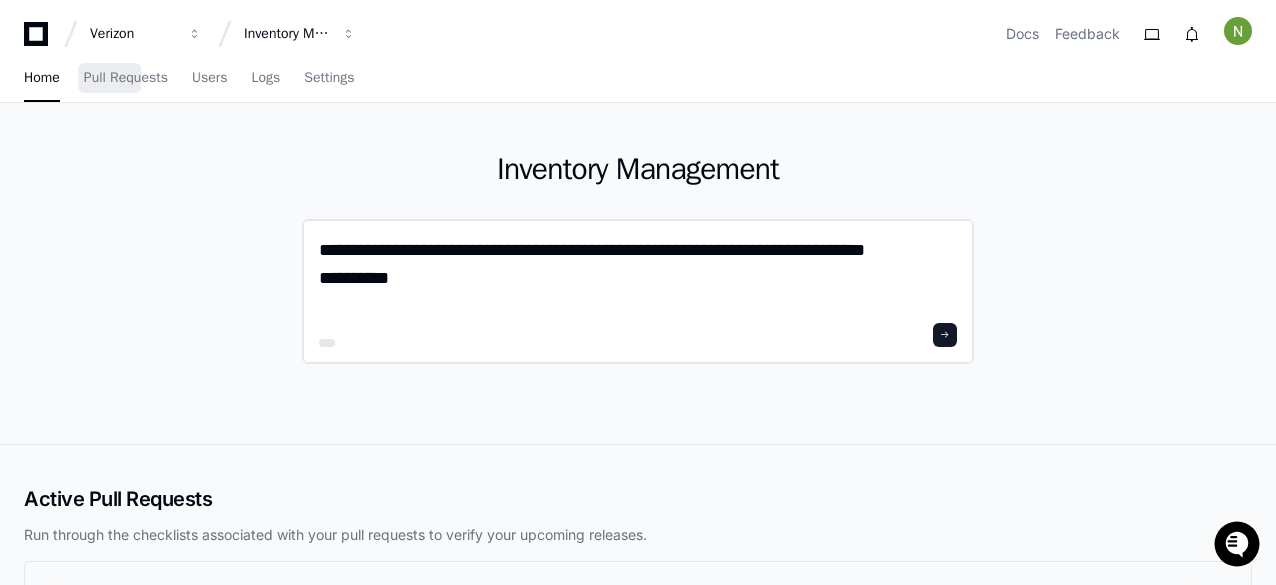 type on "**********" 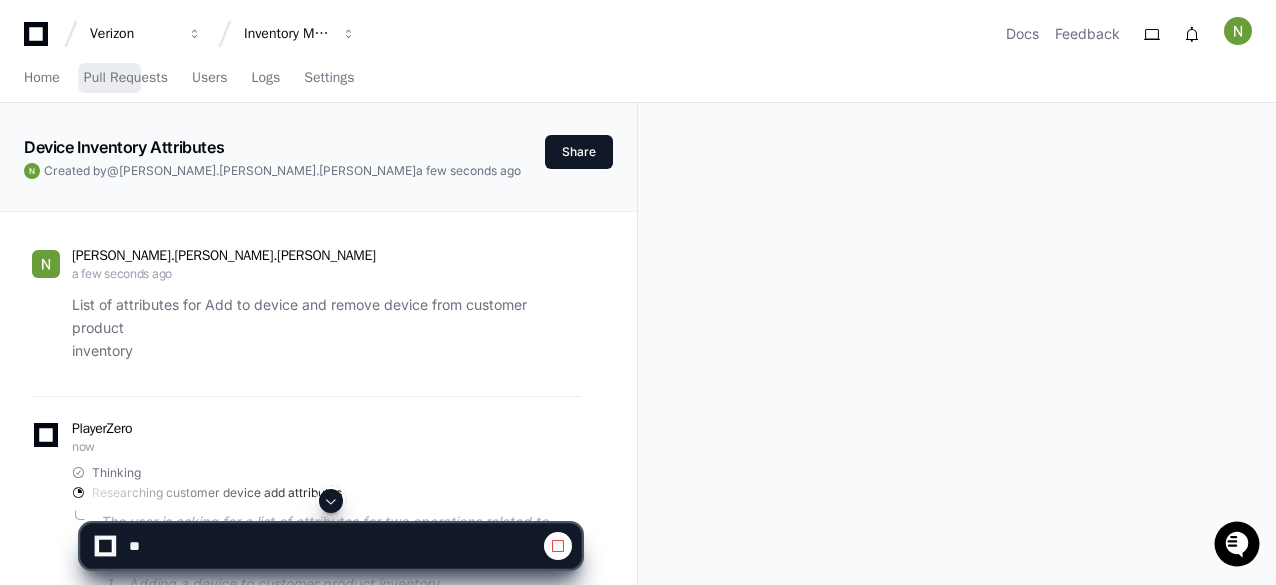 click on "List of attributes  for Add to device and remove device from customer product
inventory" 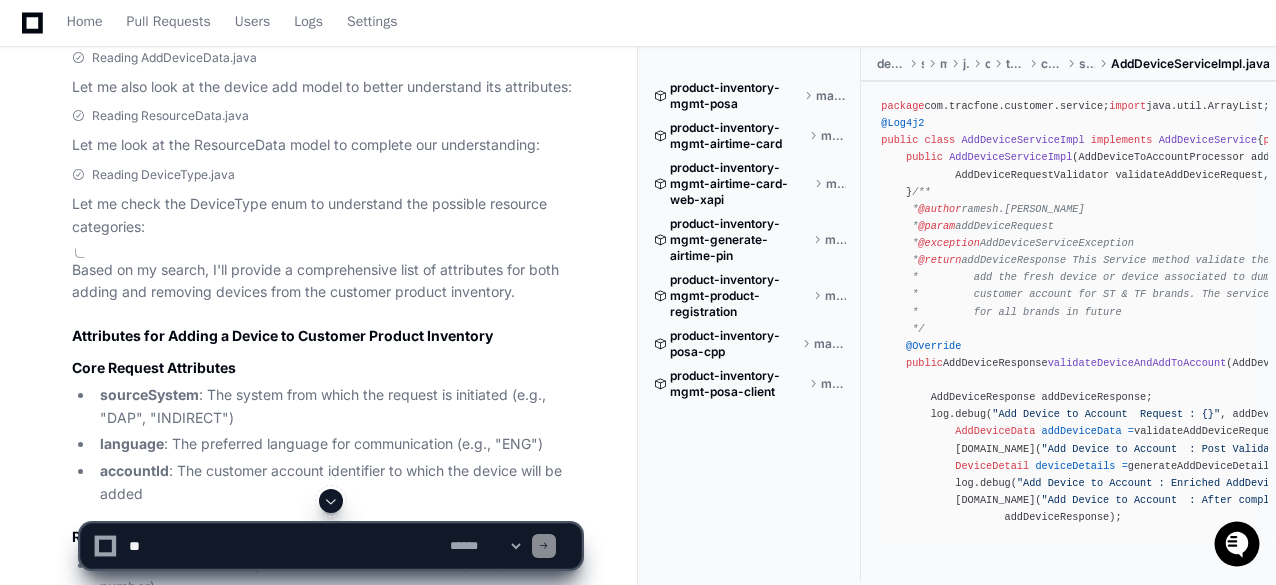 scroll, scrollTop: 700, scrollLeft: 0, axis: vertical 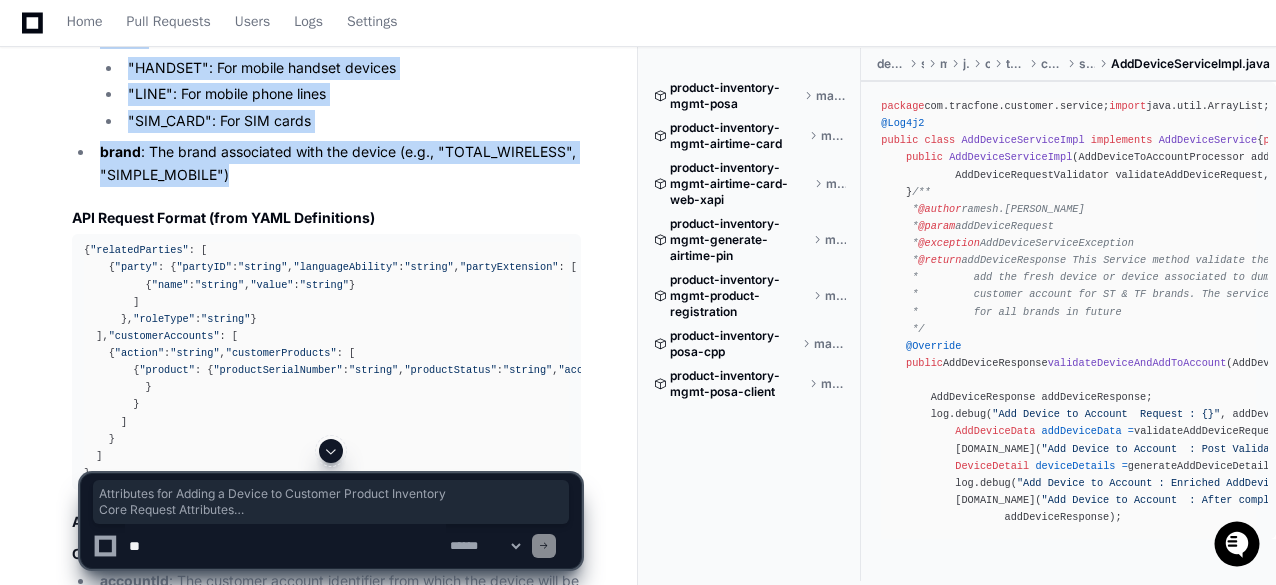 drag, startPoint x: 72, startPoint y: 208, endPoint x: 228, endPoint y: 149, distance: 166.78429 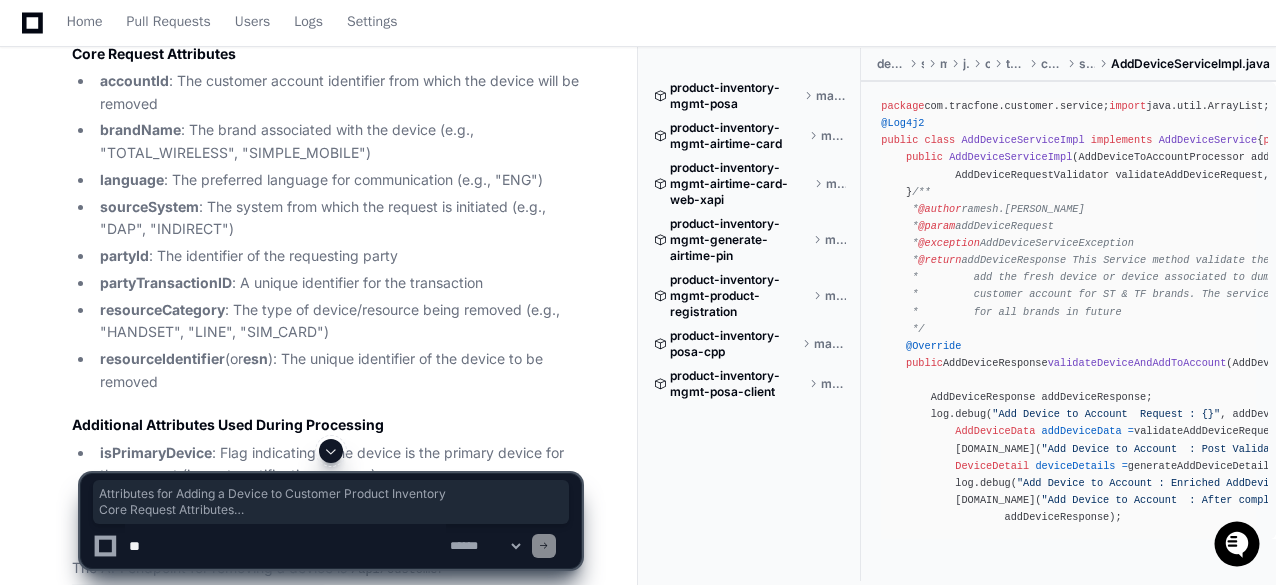 scroll, scrollTop: 1900, scrollLeft: 0, axis: vertical 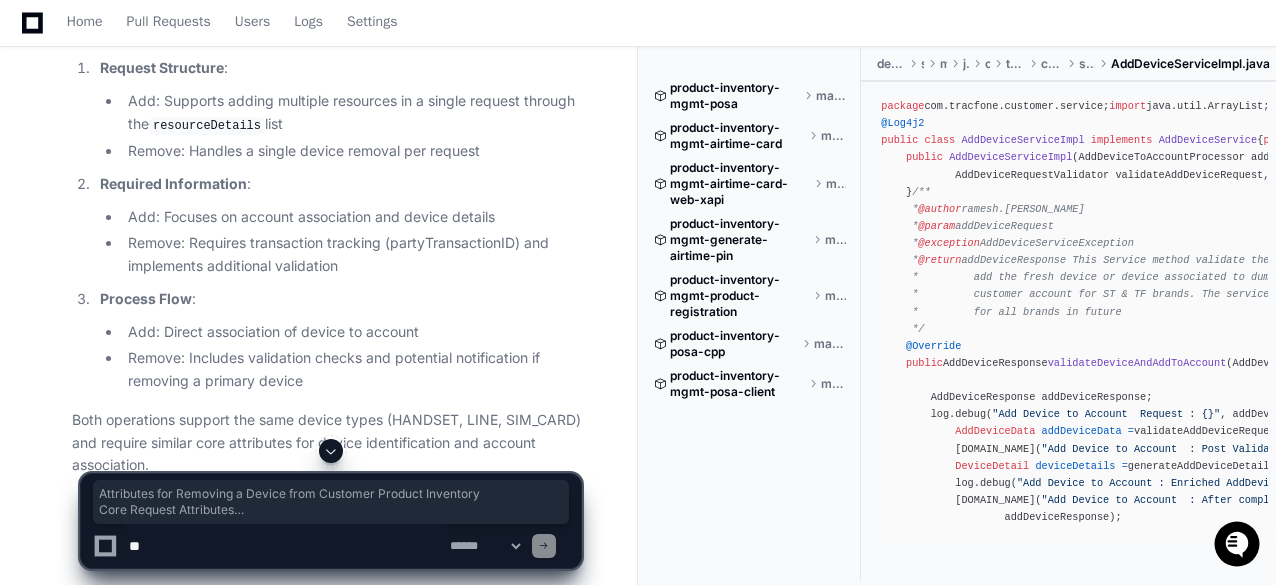 drag, startPoint x: 76, startPoint y: 157, endPoint x: 197, endPoint y: 124, distance: 125.4193 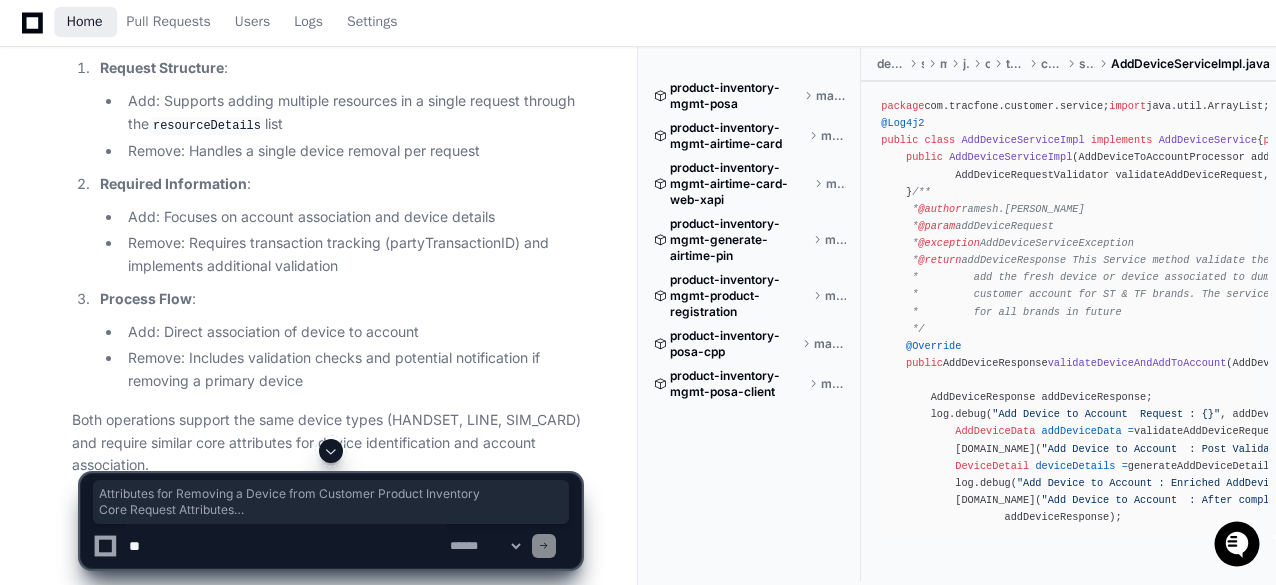 click on "Home" at bounding box center [85, 22] 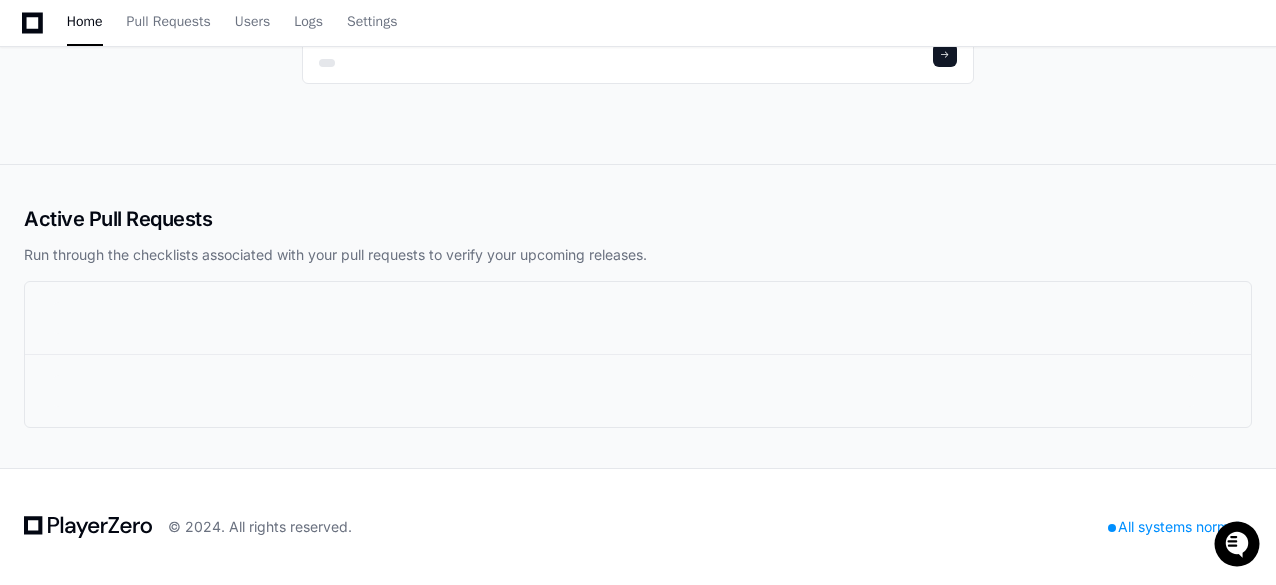 scroll, scrollTop: 0, scrollLeft: 0, axis: both 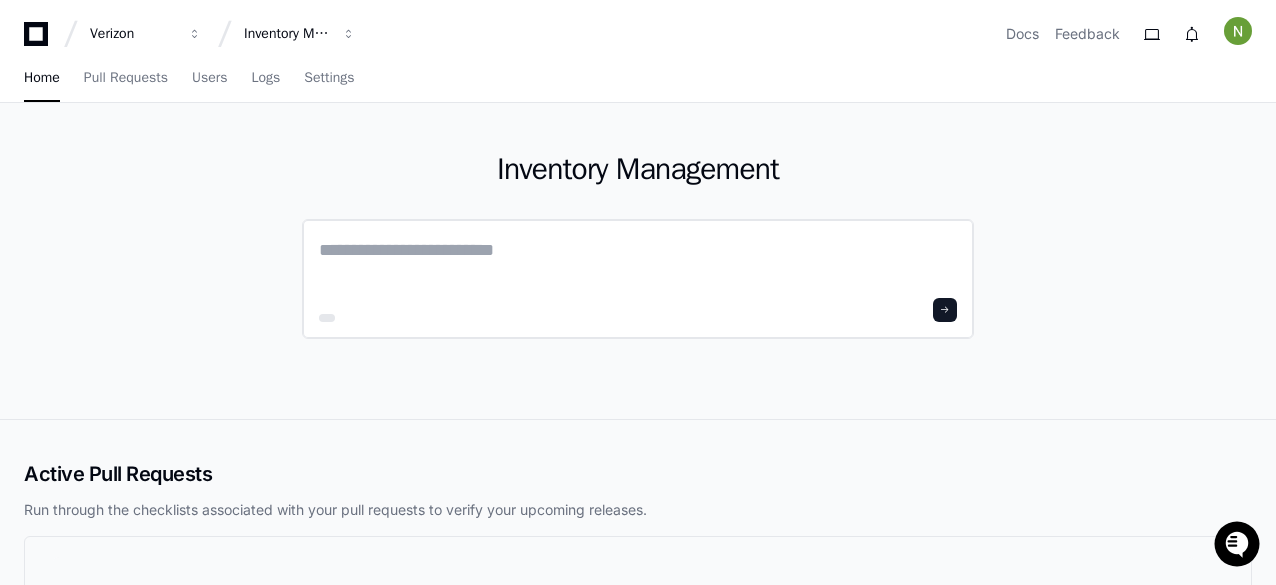 click 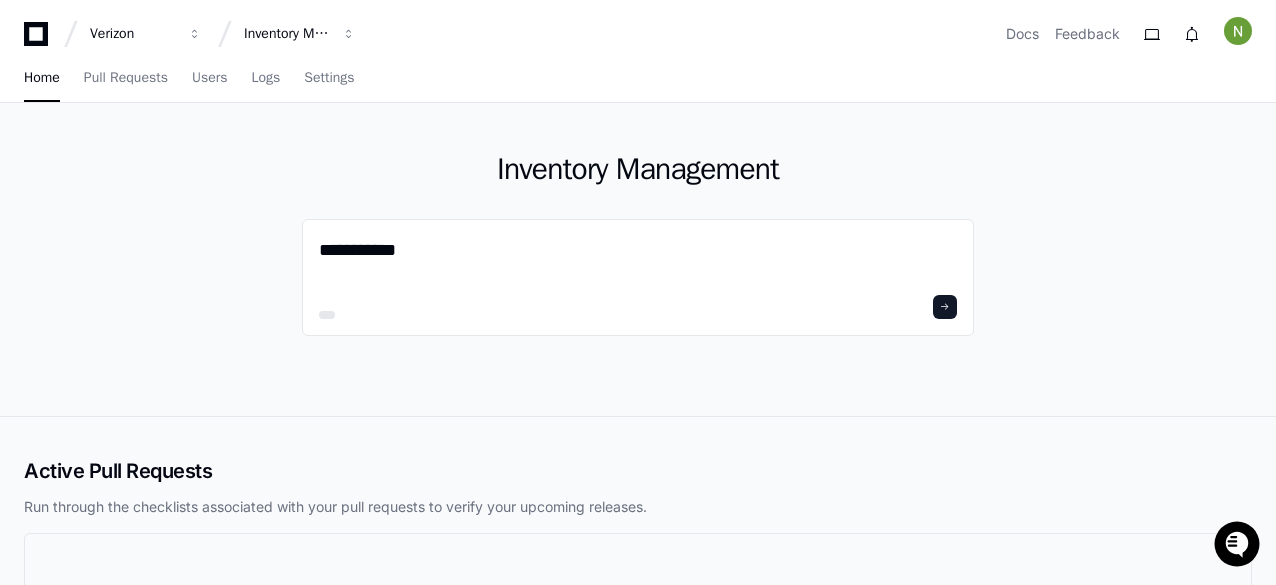 type on "**********" 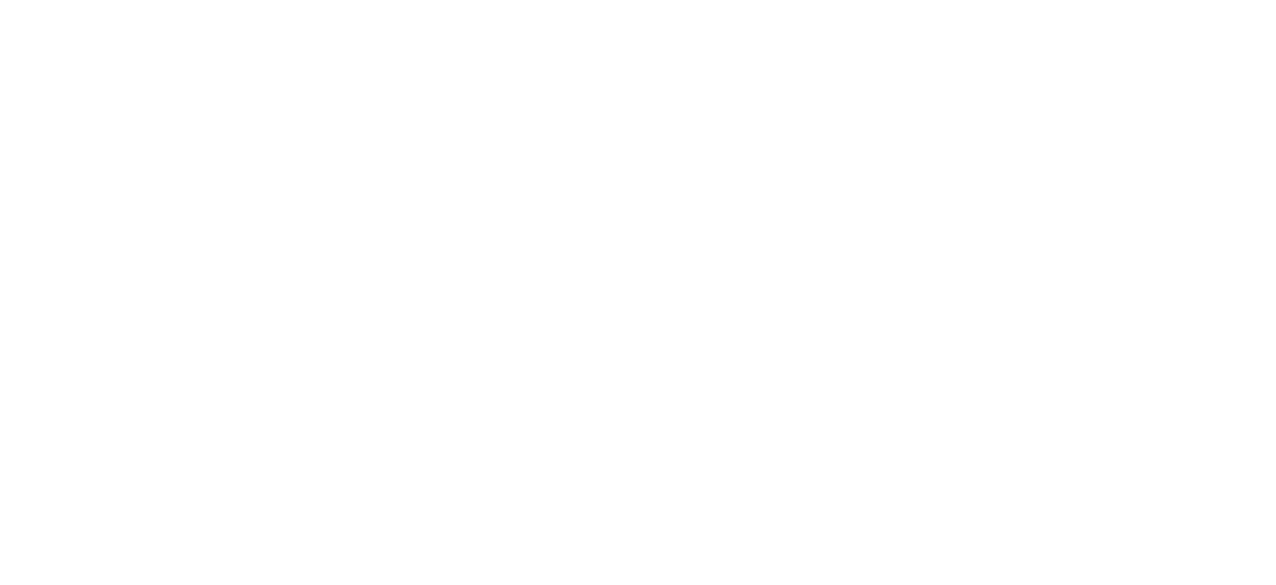 scroll, scrollTop: 0, scrollLeft: 0, axis: both 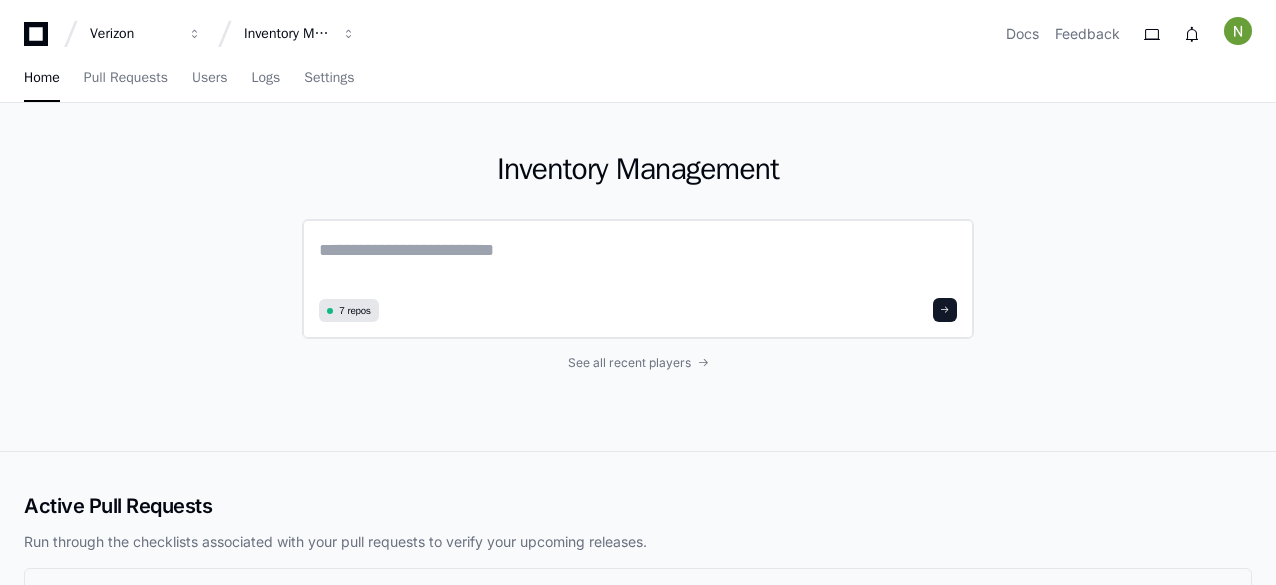 click 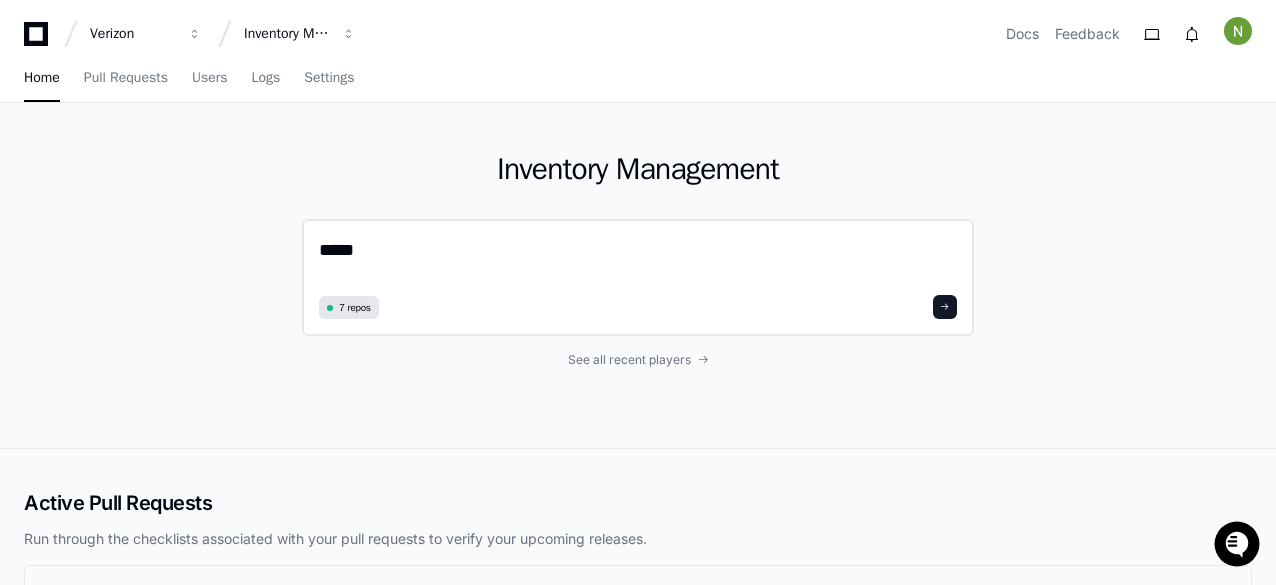 scroll, scrollTop: 0, scrollLeft: 0, axis: both 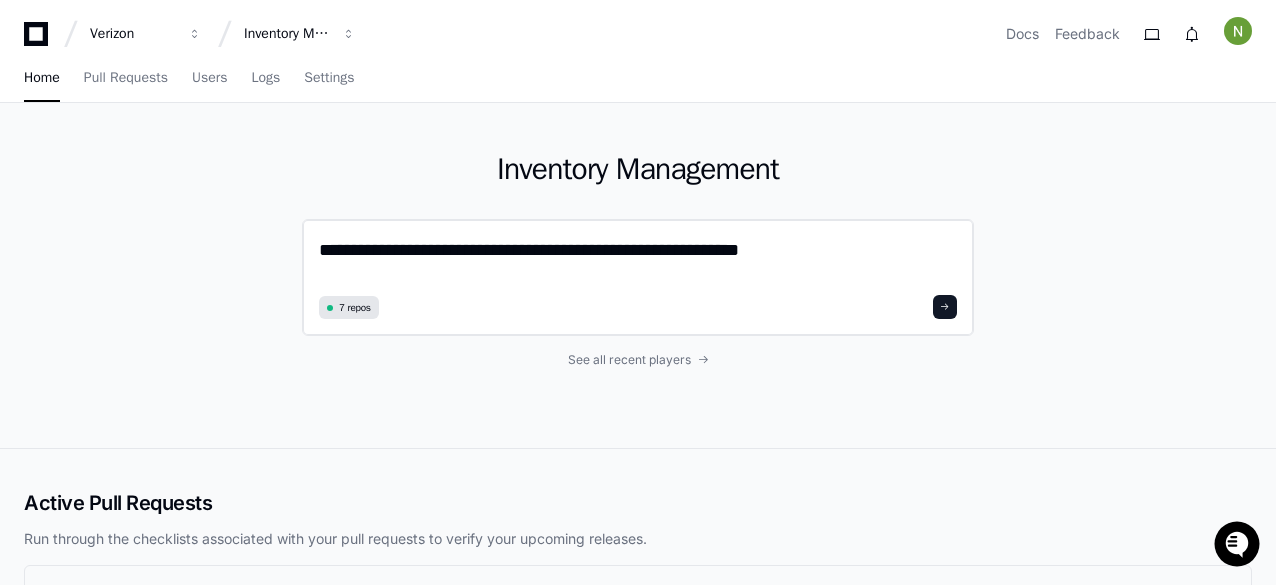 type on "**********" 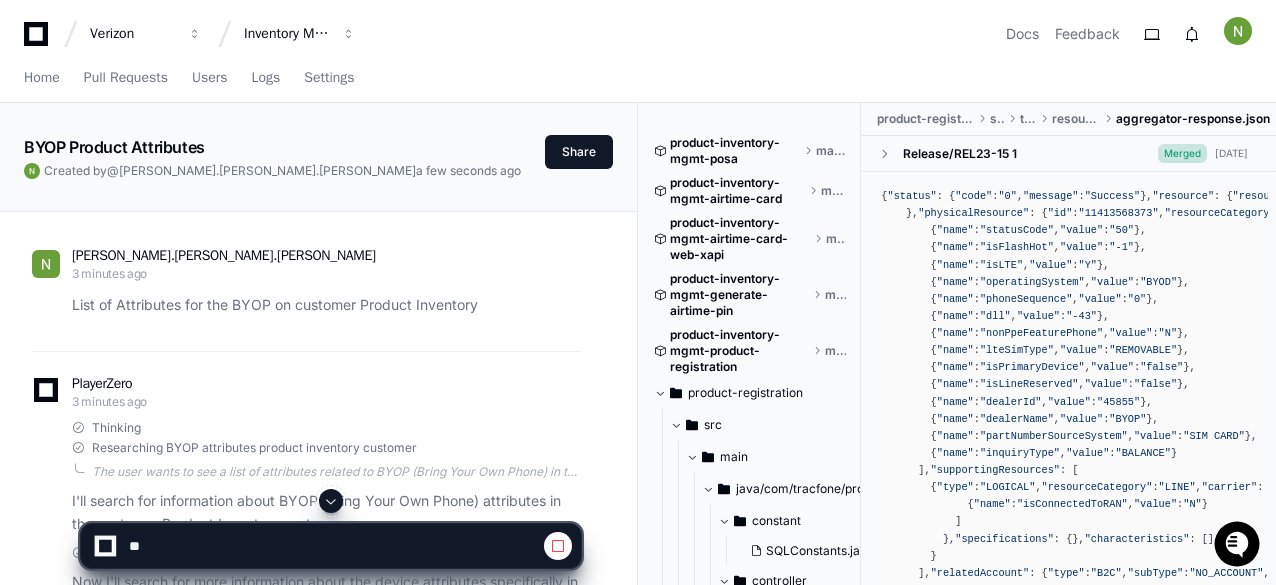 scroll, scrollTop: 300, scrollLeft: 0, axis: vertical 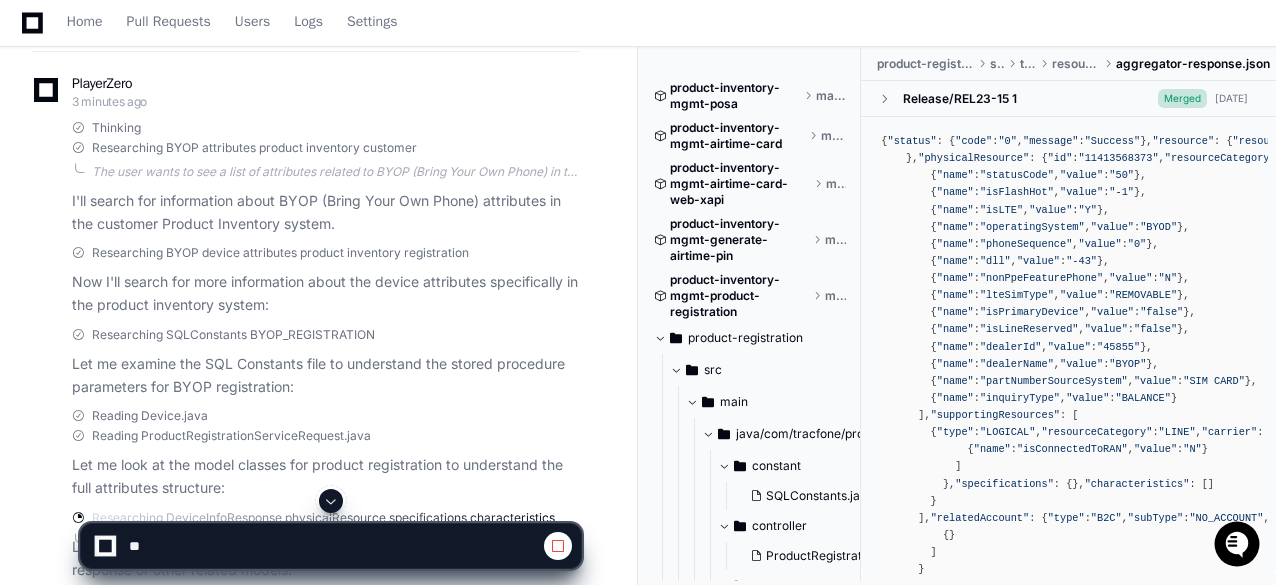 click 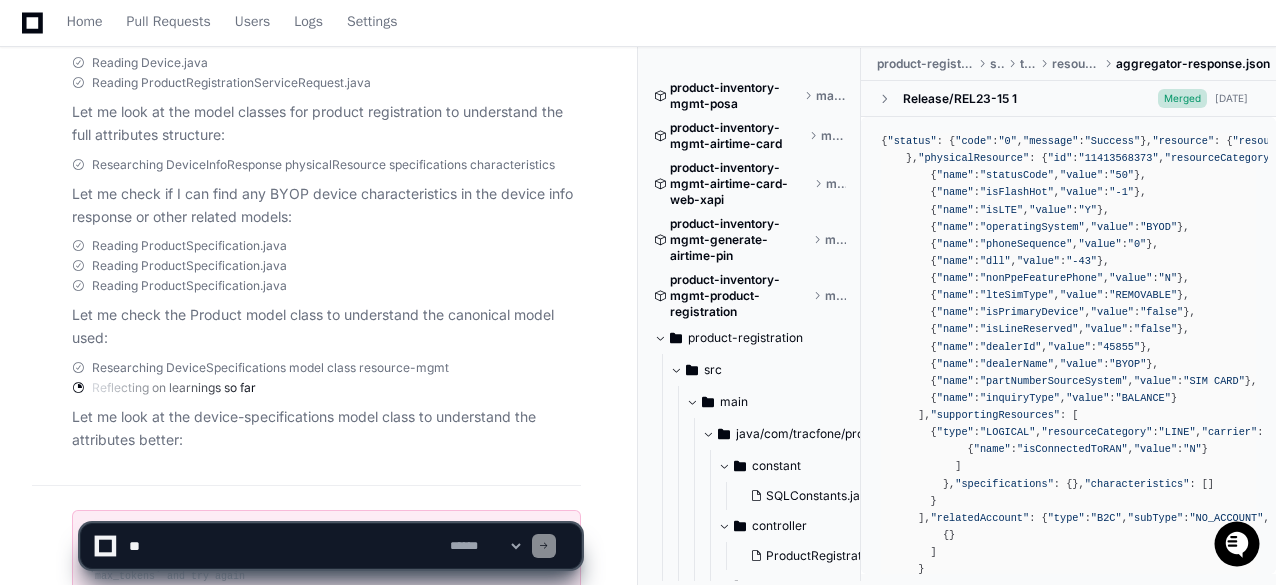 scroll, scrollTop: 847, scrollLeft: 0, axis: vertical 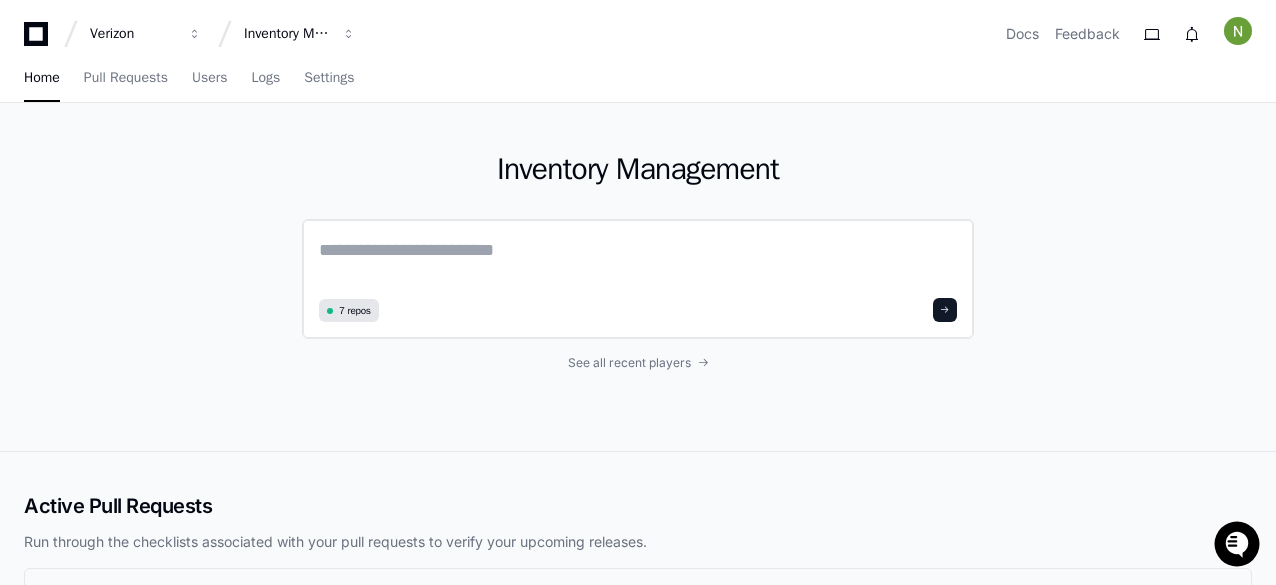 click 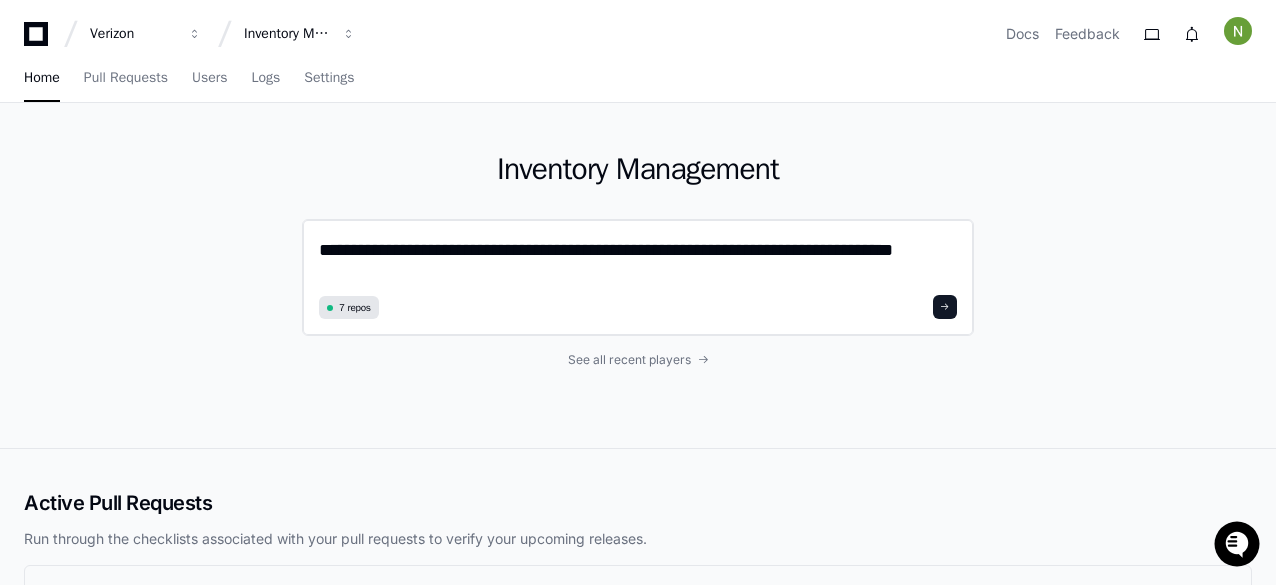 type on "**********" 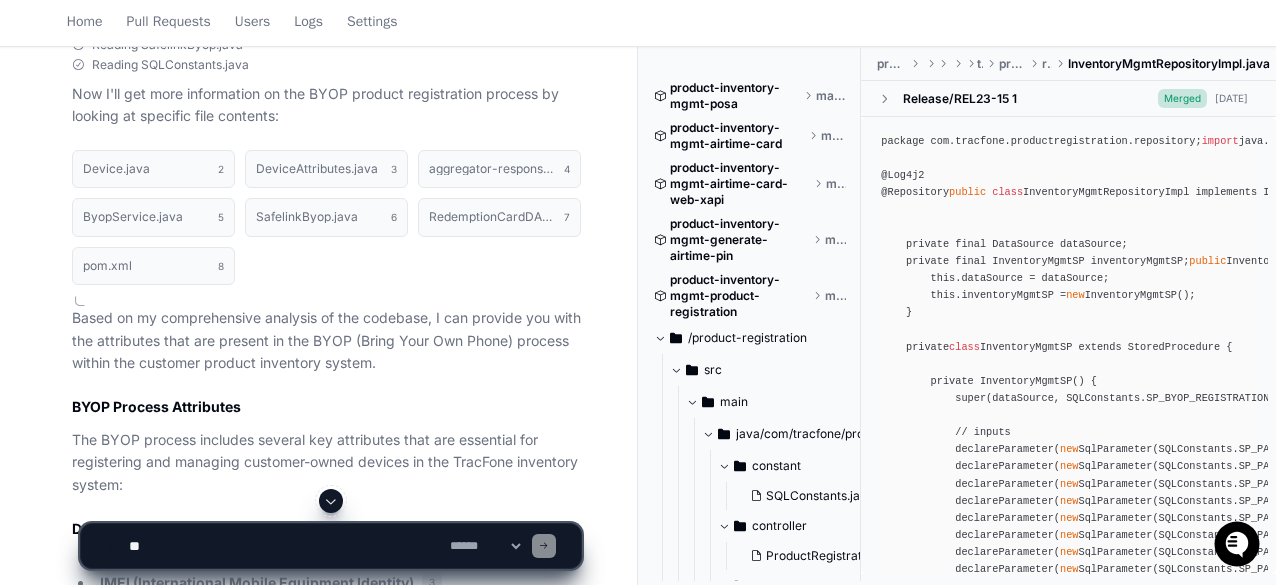 scroll, scrollTop: 873, scrollLeft: 0, axis: vertical 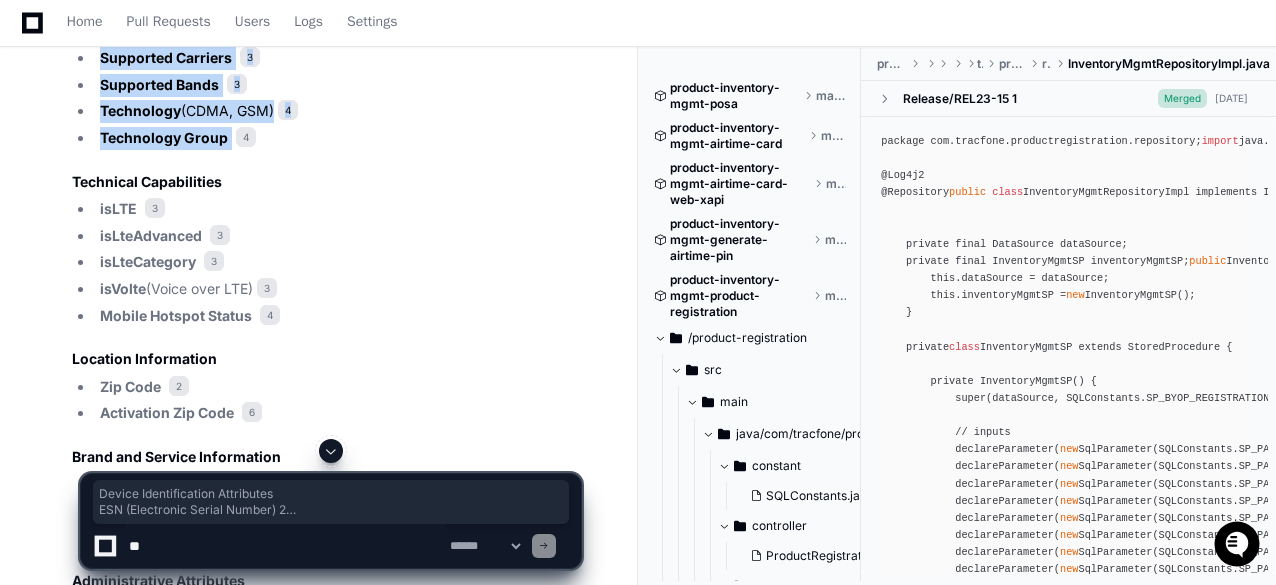 drag, startPoint x: 75, startPoint y: 323, endPoint x: 233, endPoint y: 156, distance: 229.8978 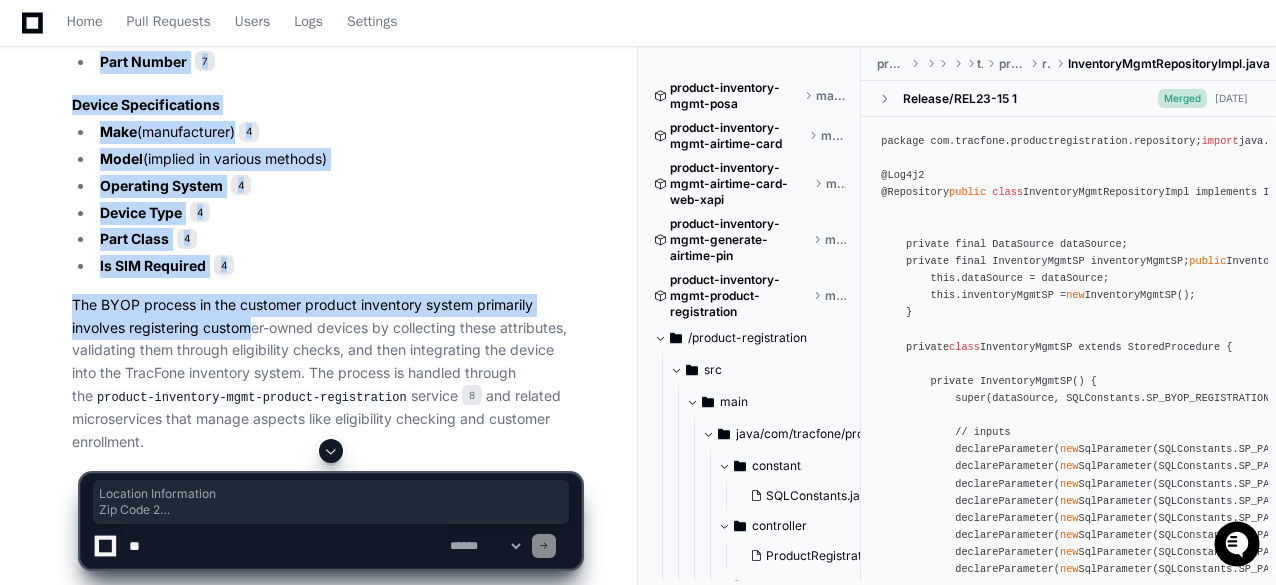 scroll, scrollTop: 2096, scrollLeft: 0, axis: vertical 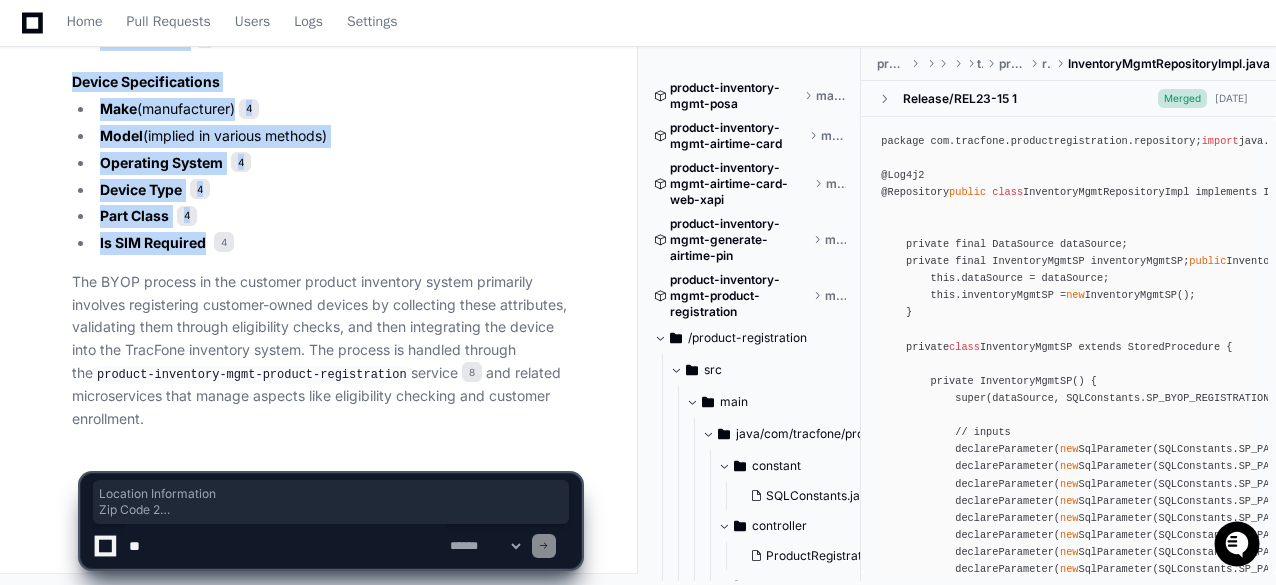 drag, startPoint x: 68, startPoint y: 149, endPoint x: 203, endPoint y: 236, distance: 160.6051 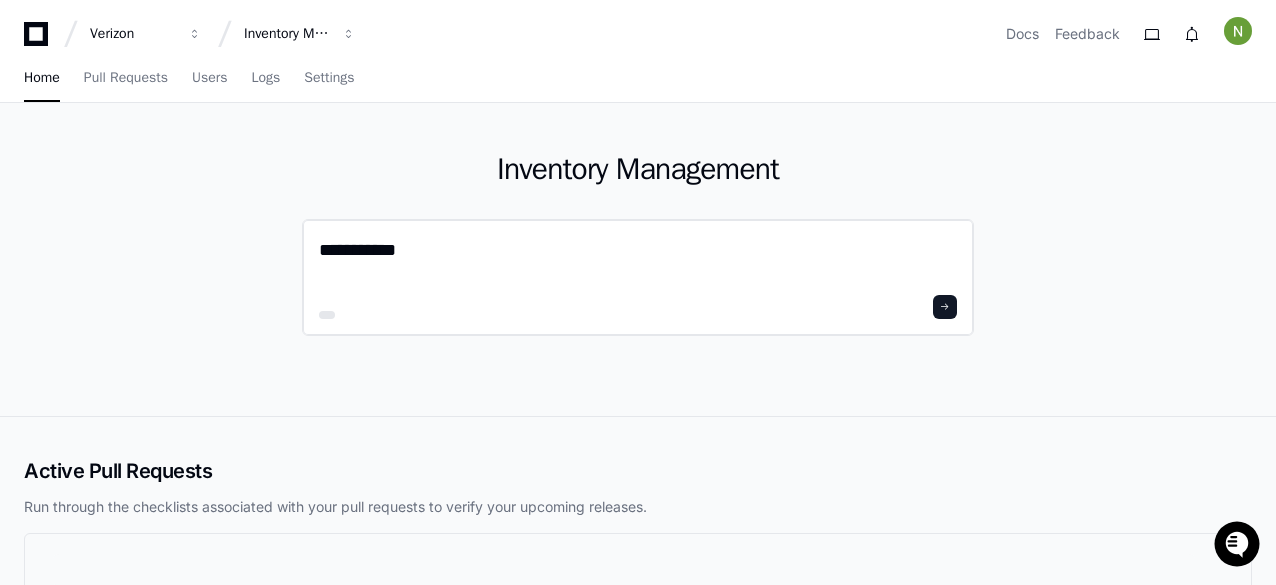 scroll, scrollTop: 0, scrollLeft: 0, axis: both 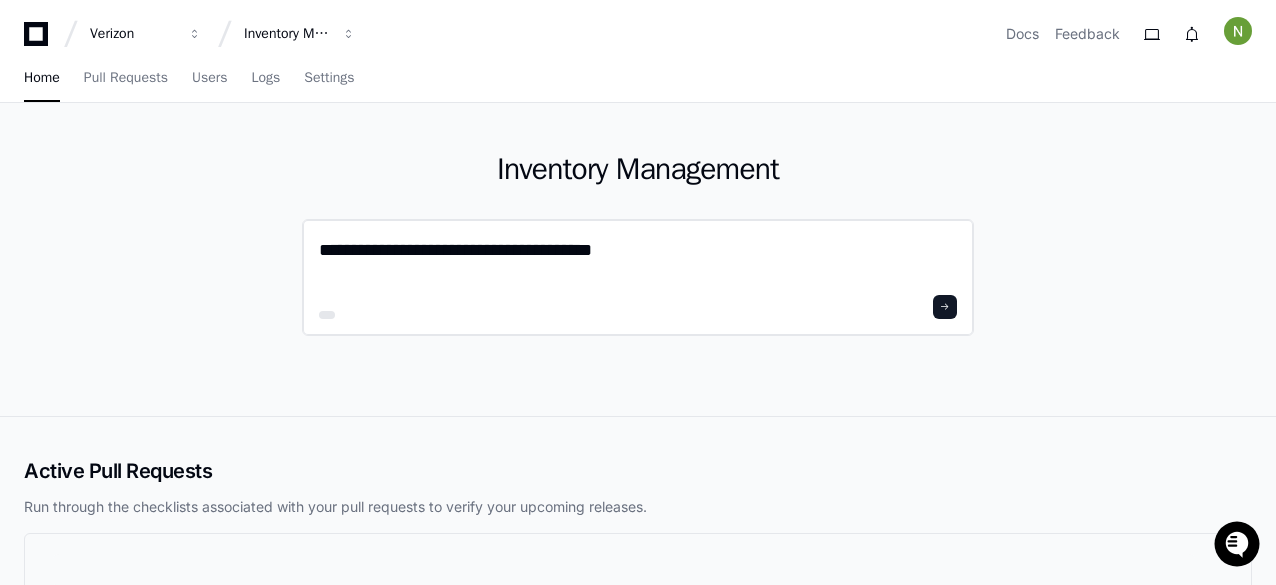 click on "**********" 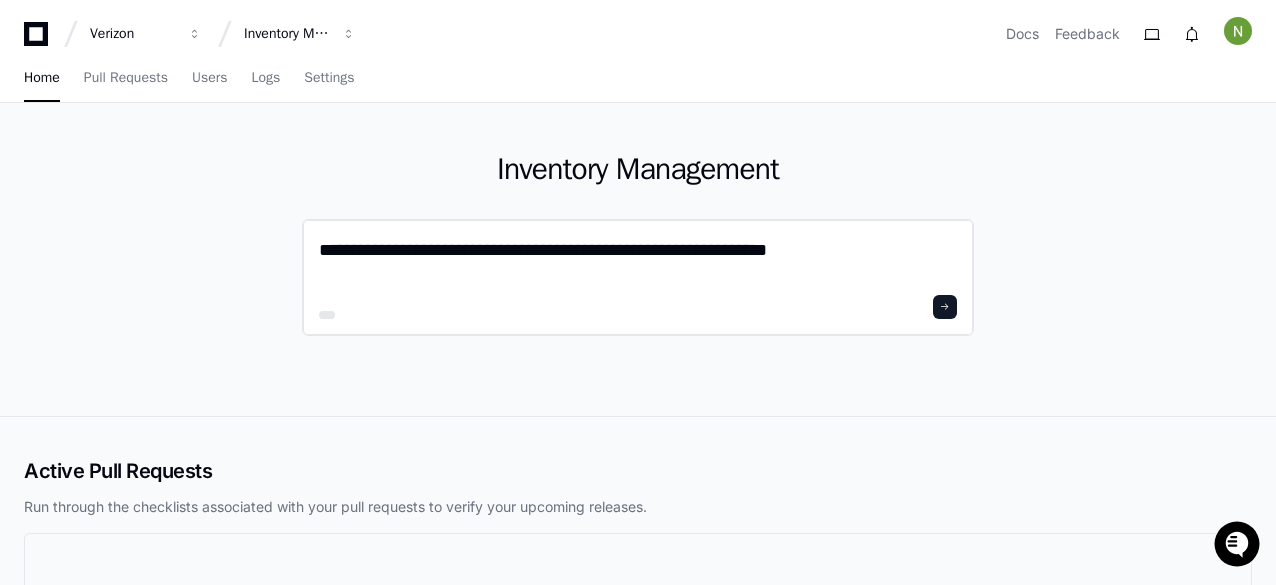 type on "**********" 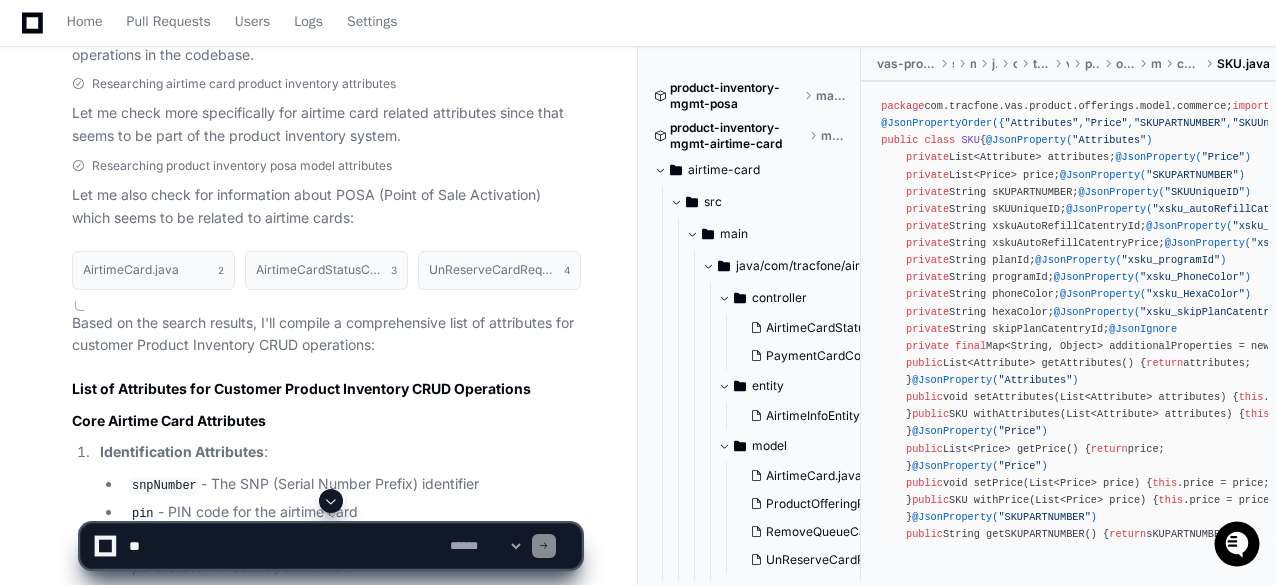 scroll, scrollTop: 569, scrollLeft: 0, axis: vertical 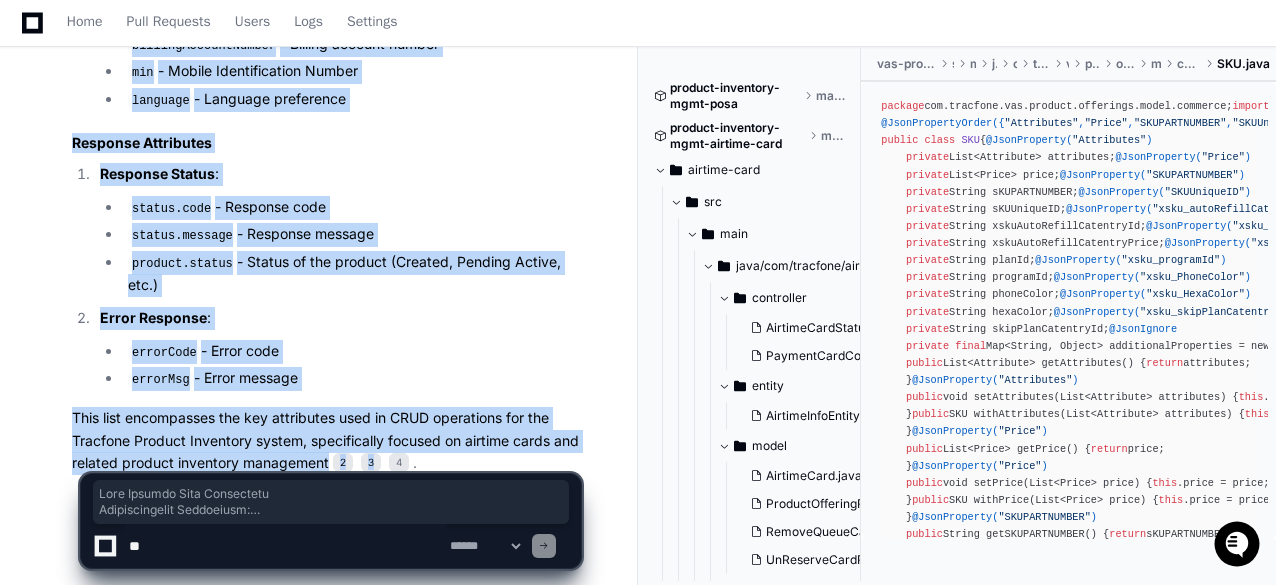 drag, startPoint x: 74, startPoint y: 318, endPoint x: 325, endPoint y: 320, distance: 251.00797 